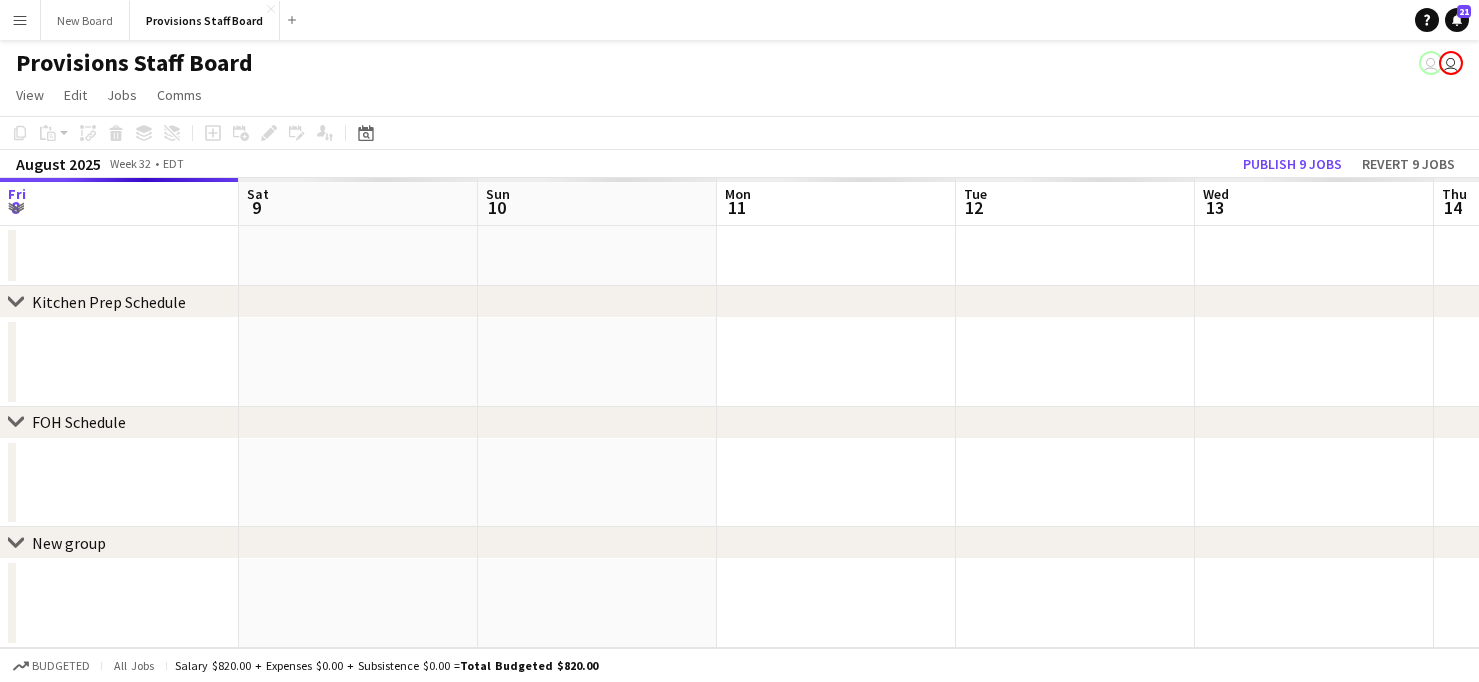 scroll, scrollTop: 0, scrollLeft: 0, axis: both 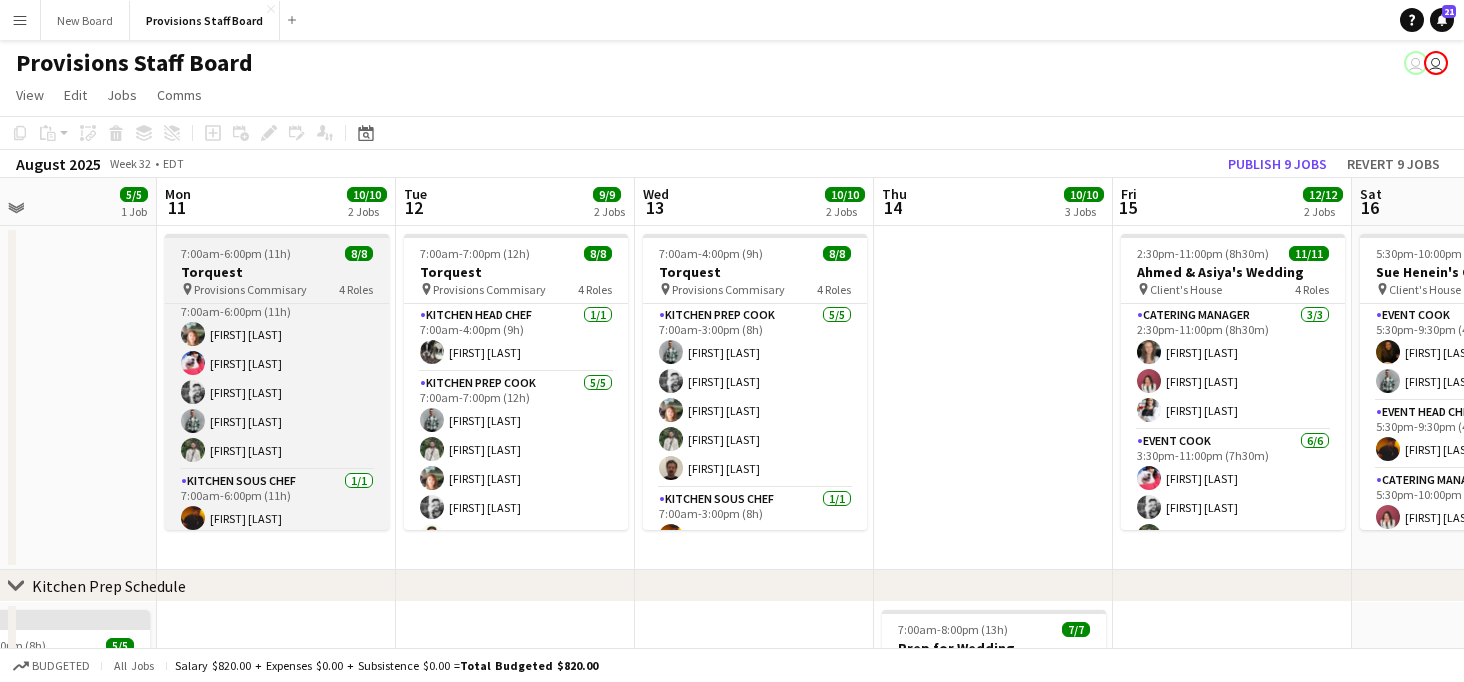 drag, startPoint x: 278, startPoint y: 284, endPoint x: 216, endPoint y: 263, distance: 65.459915 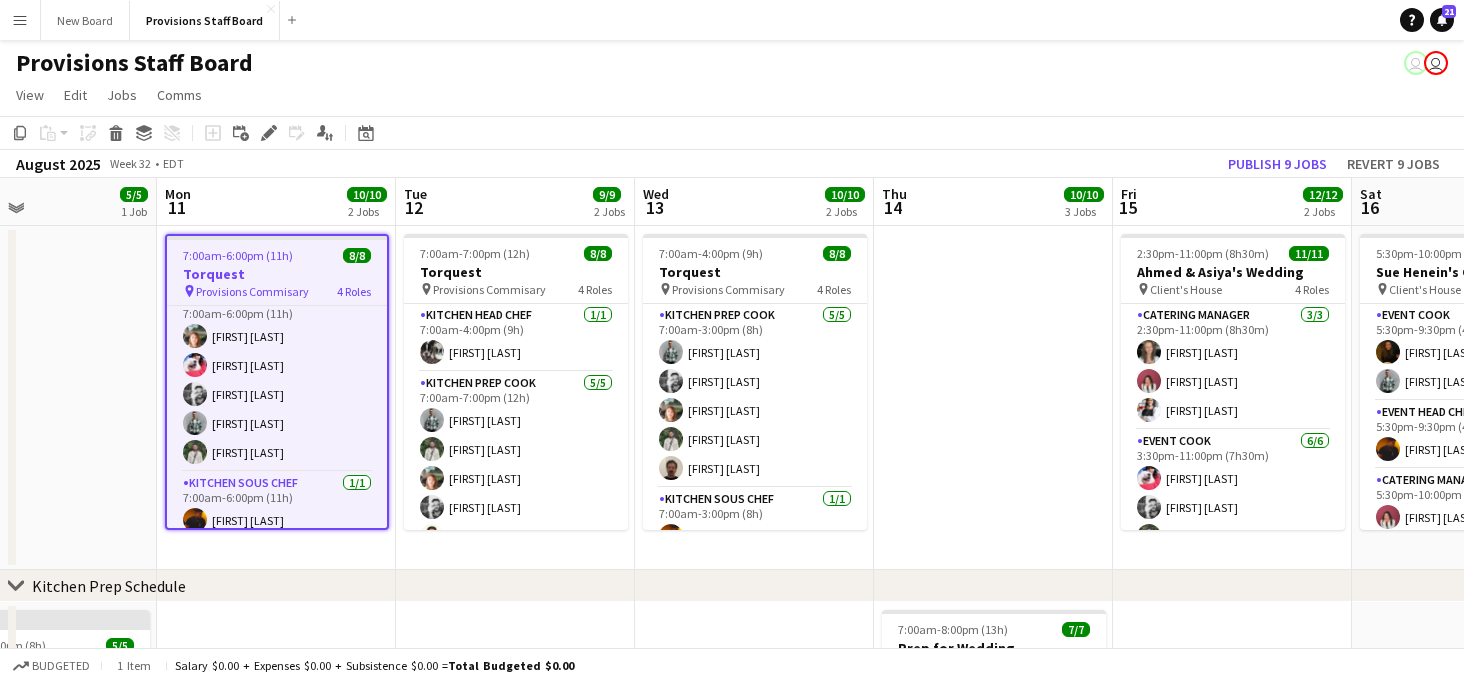 click on "7:00am-6:00pm (11h)    8/8   Torquest
pin
Provisions Commisary   4 Roles   Kitchen Head Chef   1/1   7:00am-4:00pm (9h)
[FIRST] [LAST]  Kitchen Prep Cook   5/5   7:00am-6:00pm (11h)
[FIRST] [LAST] [FIRST] [LAST] [FIRST] [LAST] [FIRST] [LAST]  Kitchen Sous Chef   1/1   7:00am-6:00pm (11h)
[FIRST] [LAST]  Dishwasher   1/1   8:00am-4:00pm (8h)
[FIRST] [LAST]" at bounding box center (277, 382) 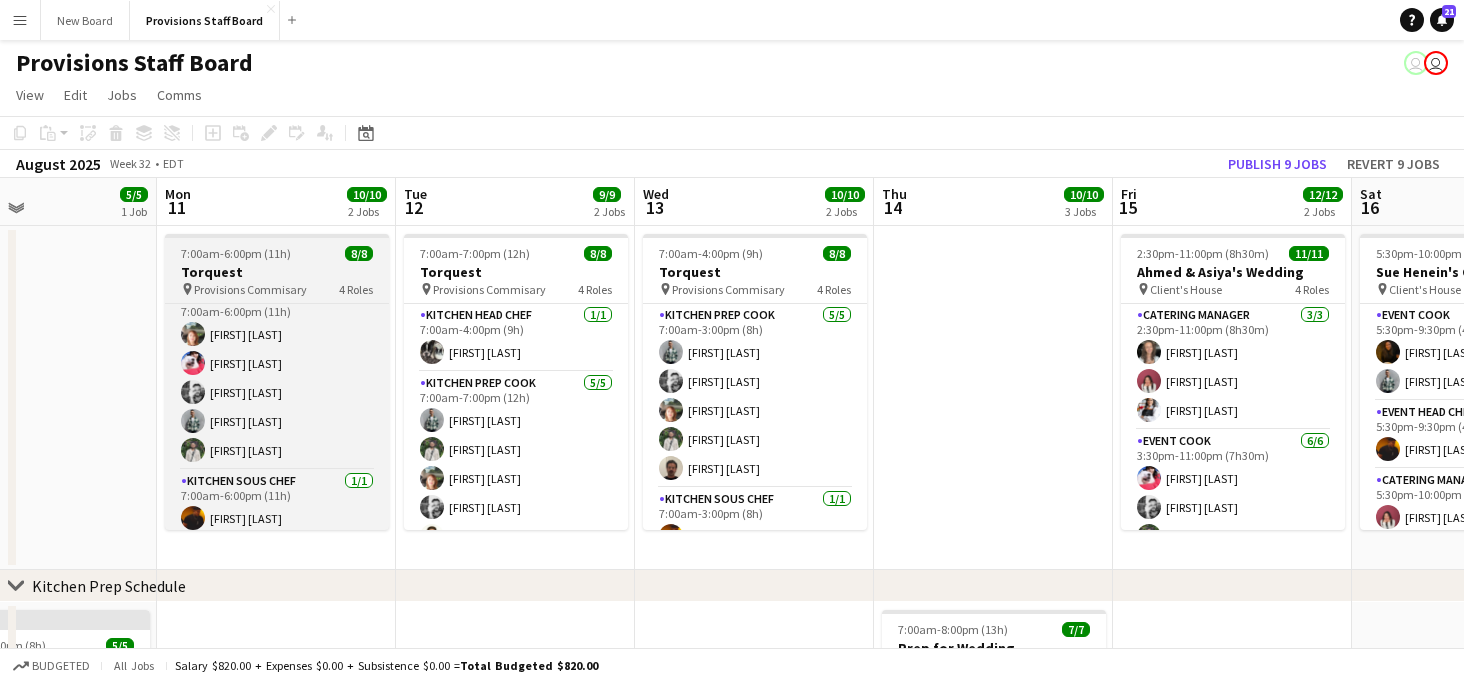 click on "Torquest" at bounding box center (277, 272) 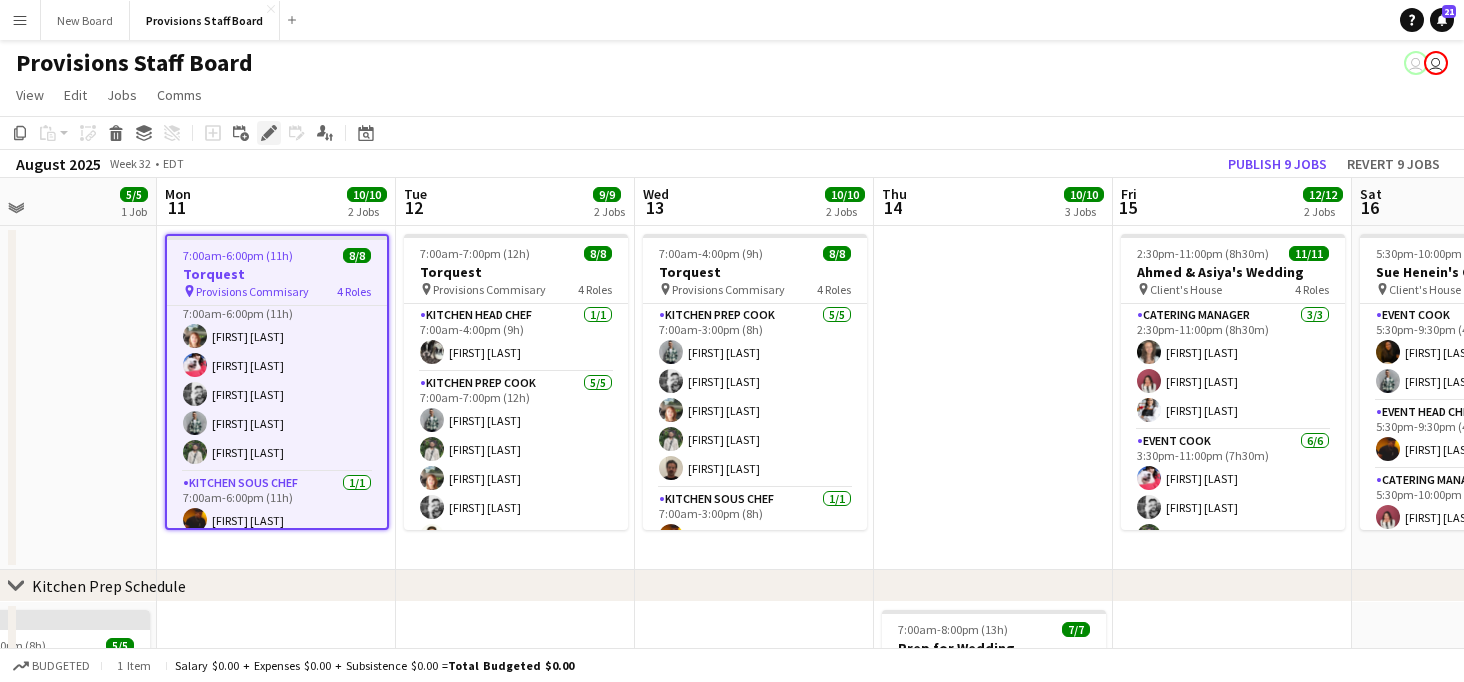 click on "Edit" 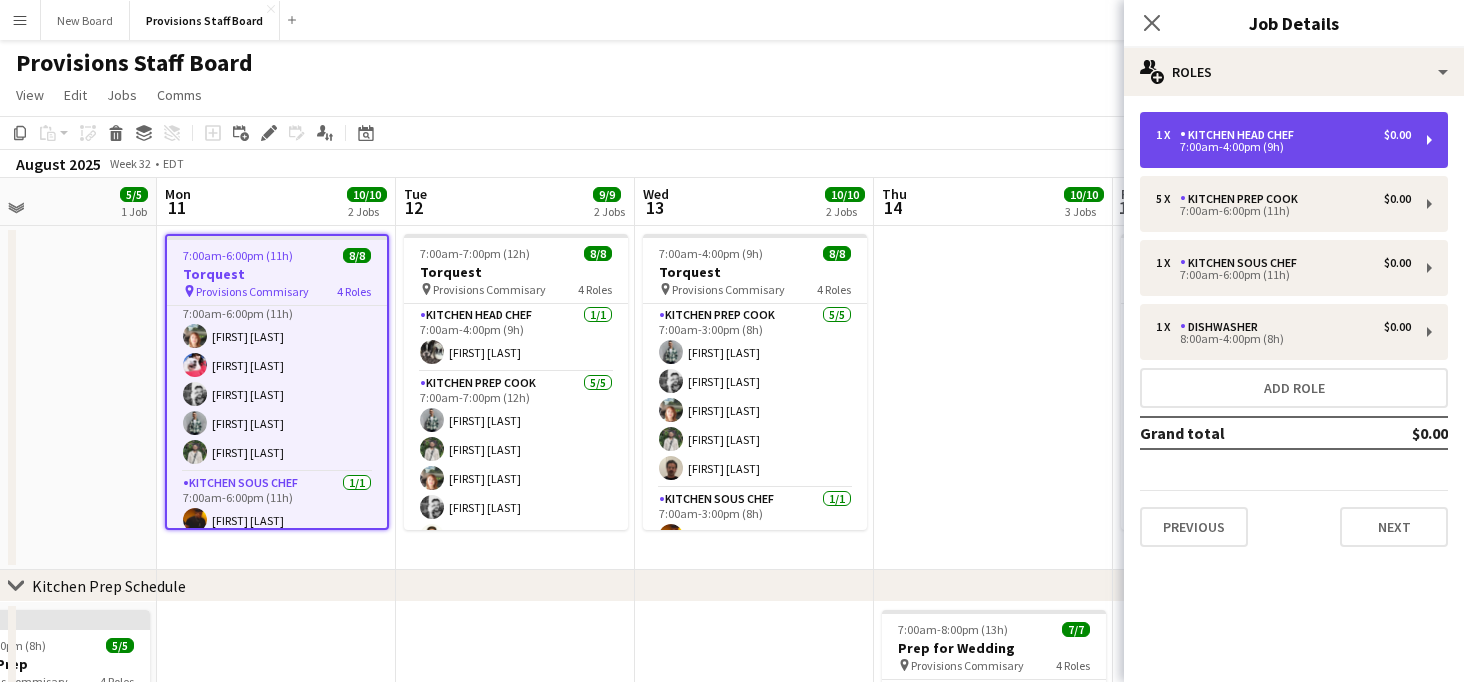 click on "7:00am-4:00pm (9h)" at bounding box center (1283, 147) 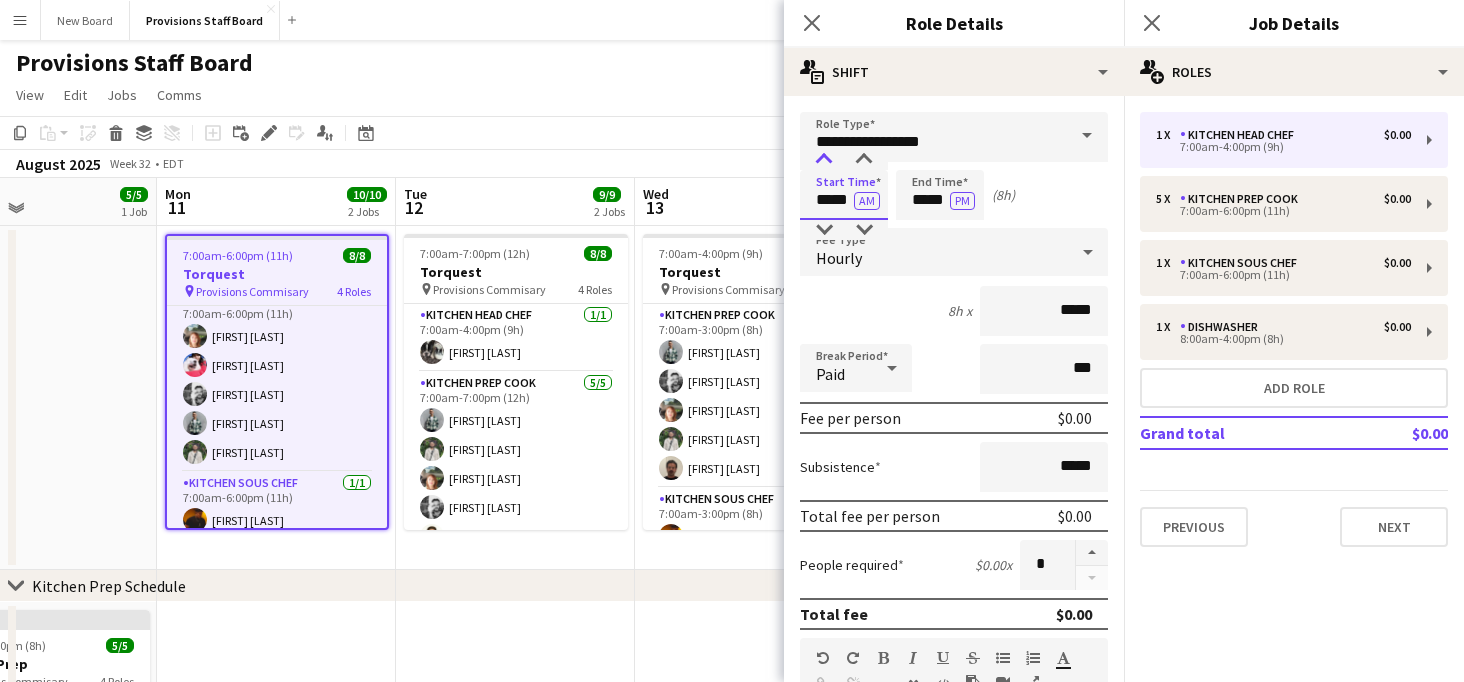 drag, startPoint x: 830, startPoint y: 198, endPoint x: 823, endPoint y: 152, distance: 46.52956 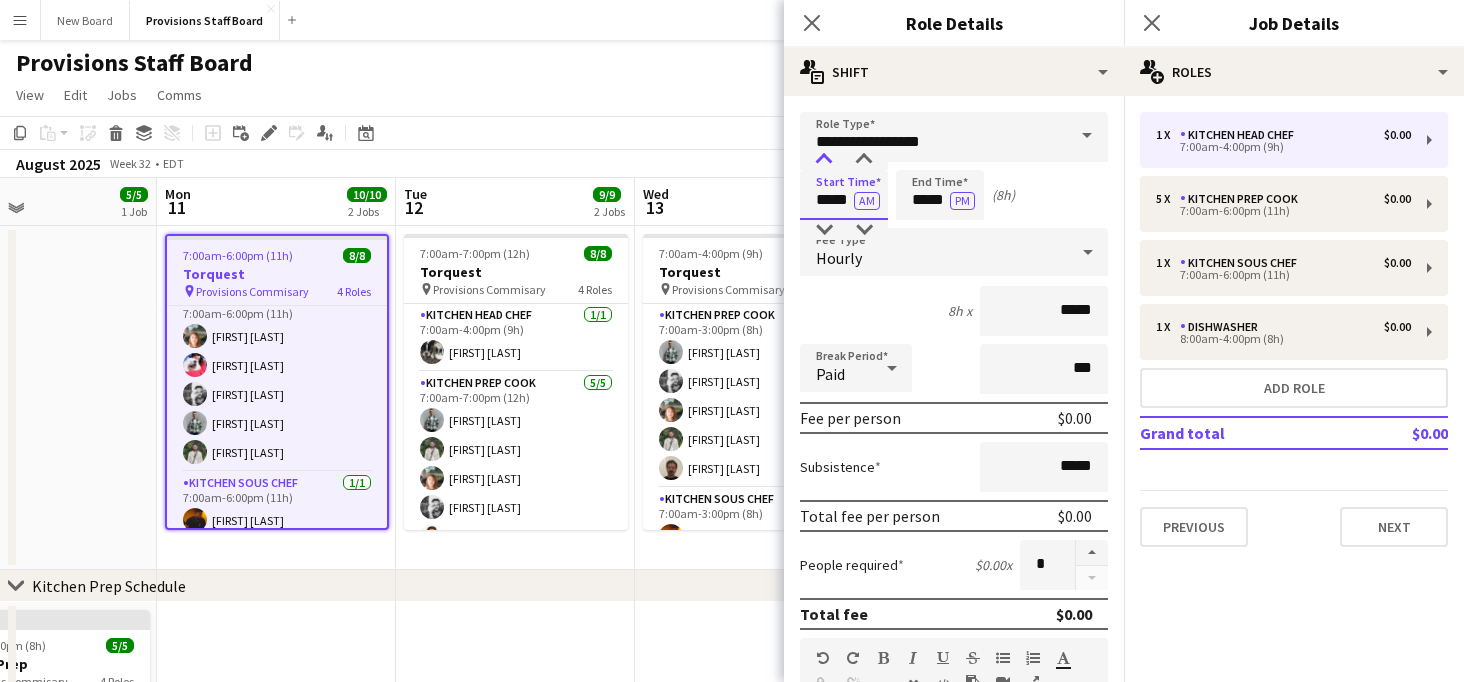 click at bounding box center (824, 160) 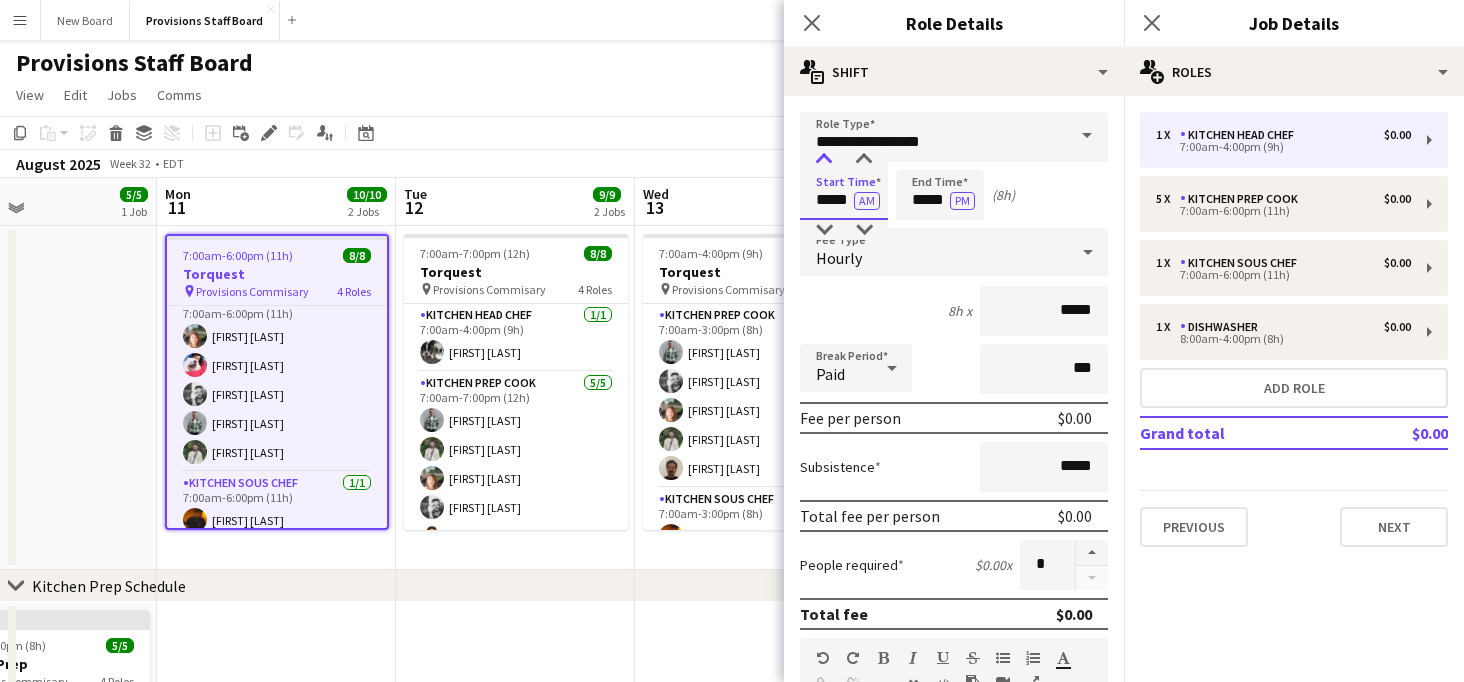type on "*****" 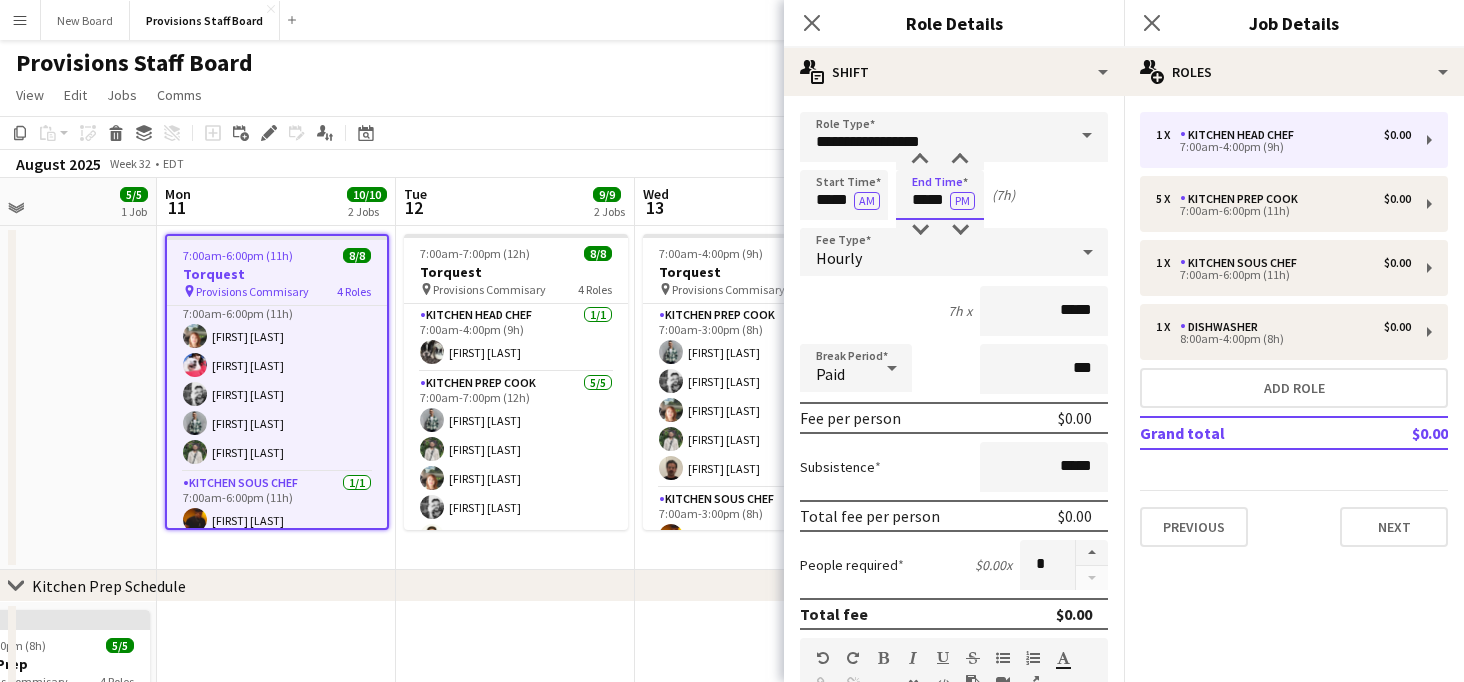 click on "*****" at bounding box center [940, 195] 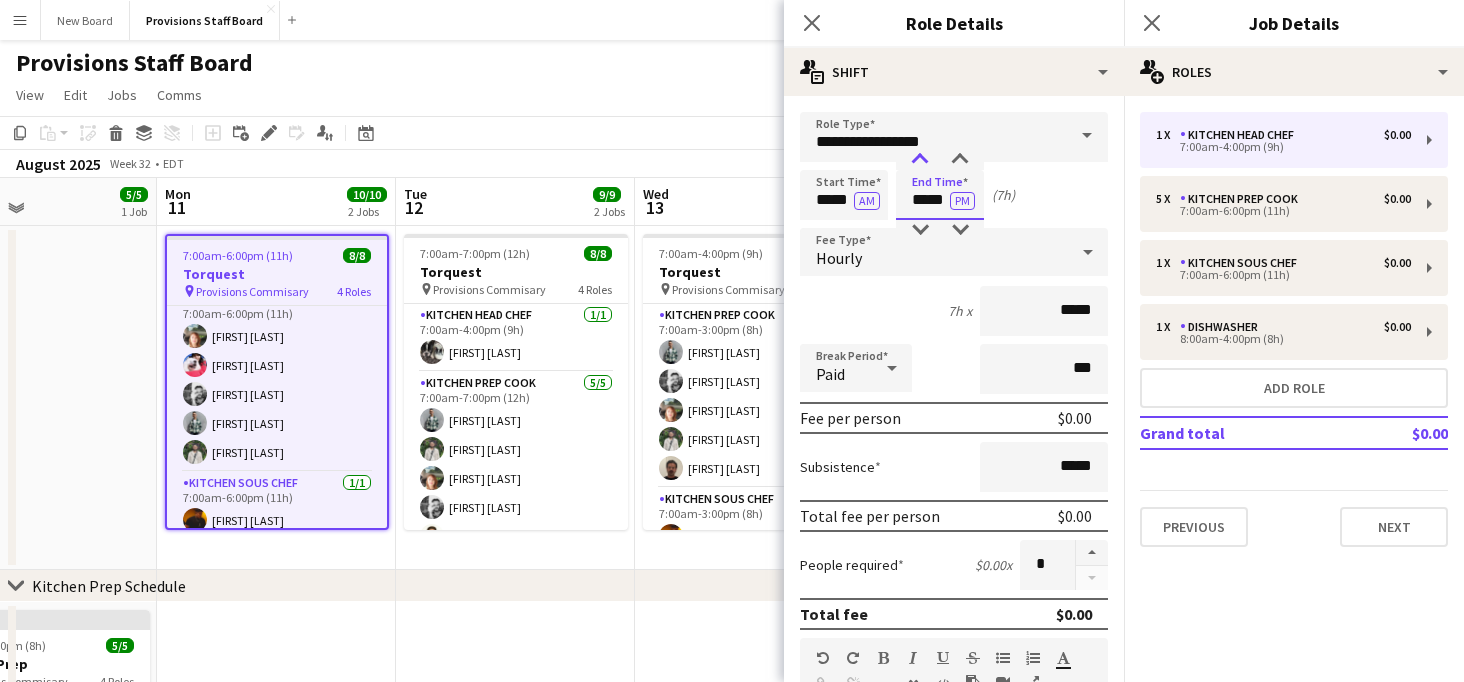type on "*****" 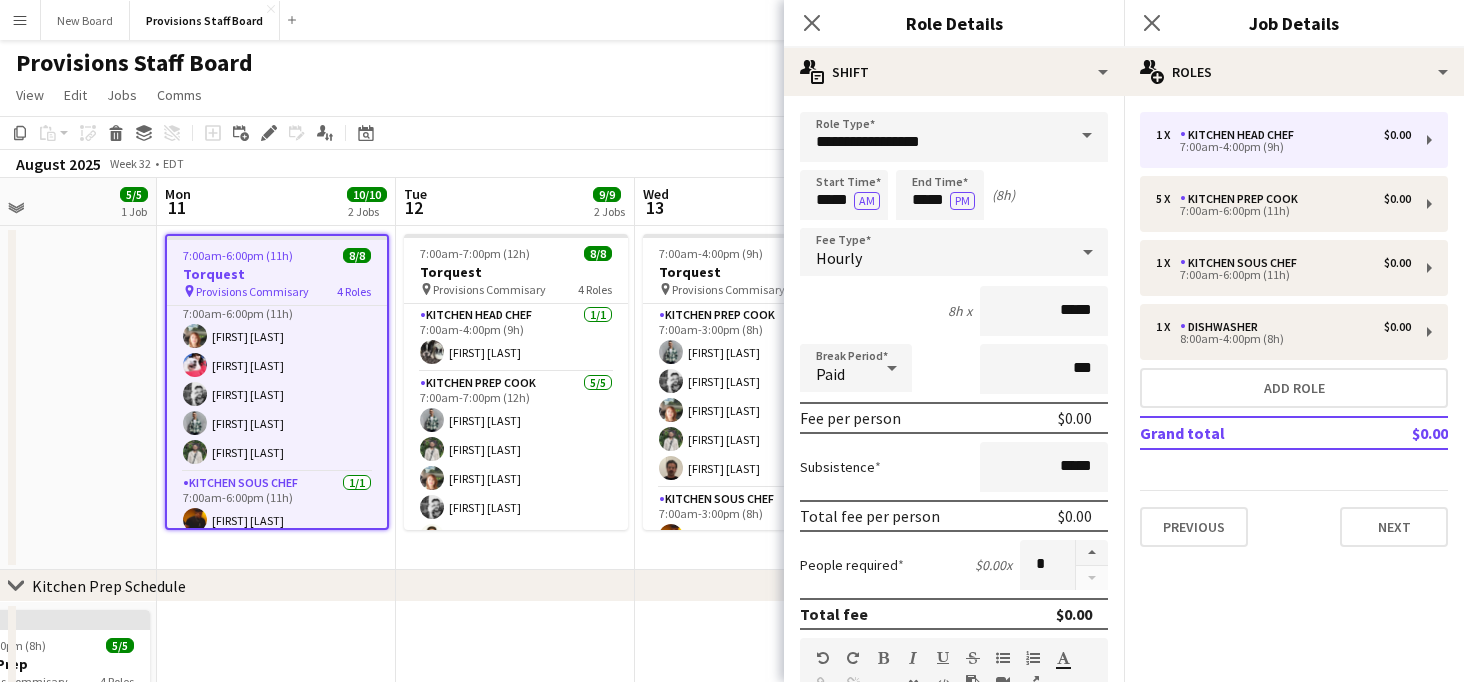 click on "Provisions Staff Board
user
user" 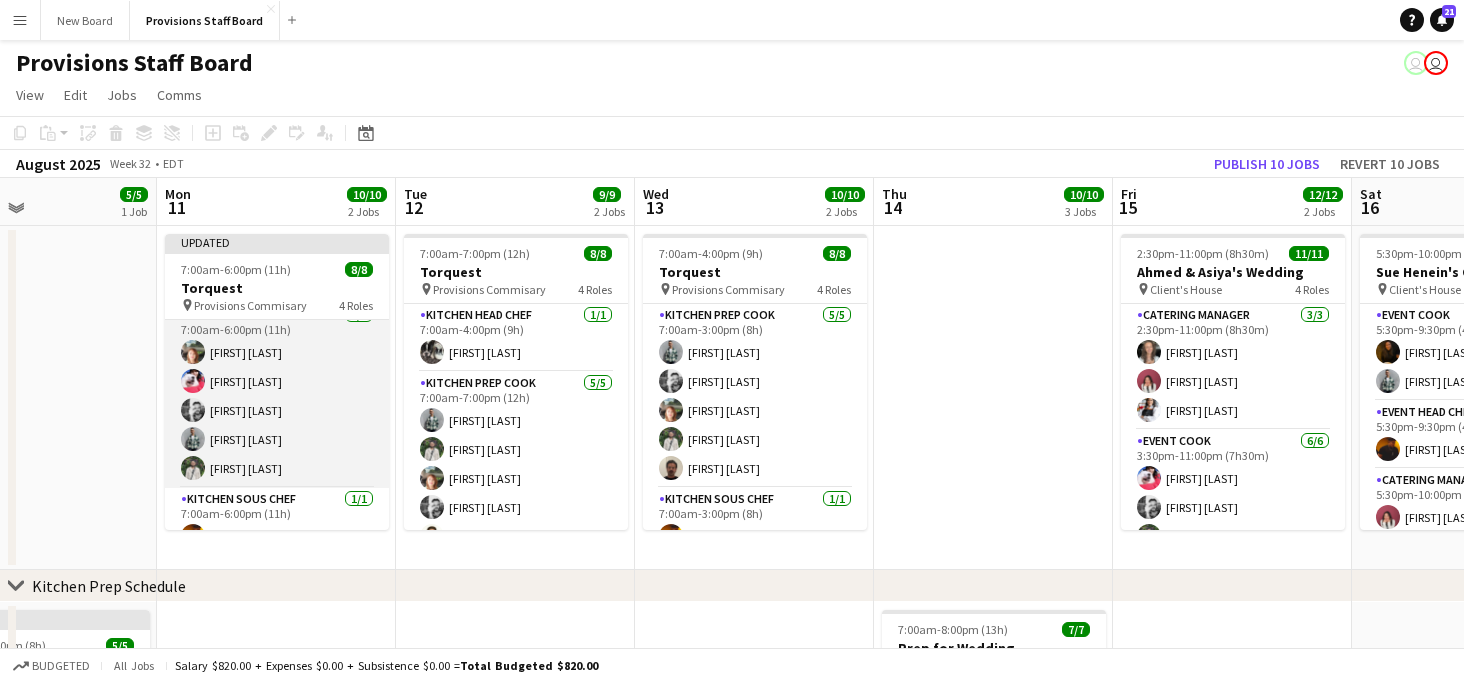 scroll, scrollTop: 17, scrollLeft: 0, axis: vertical 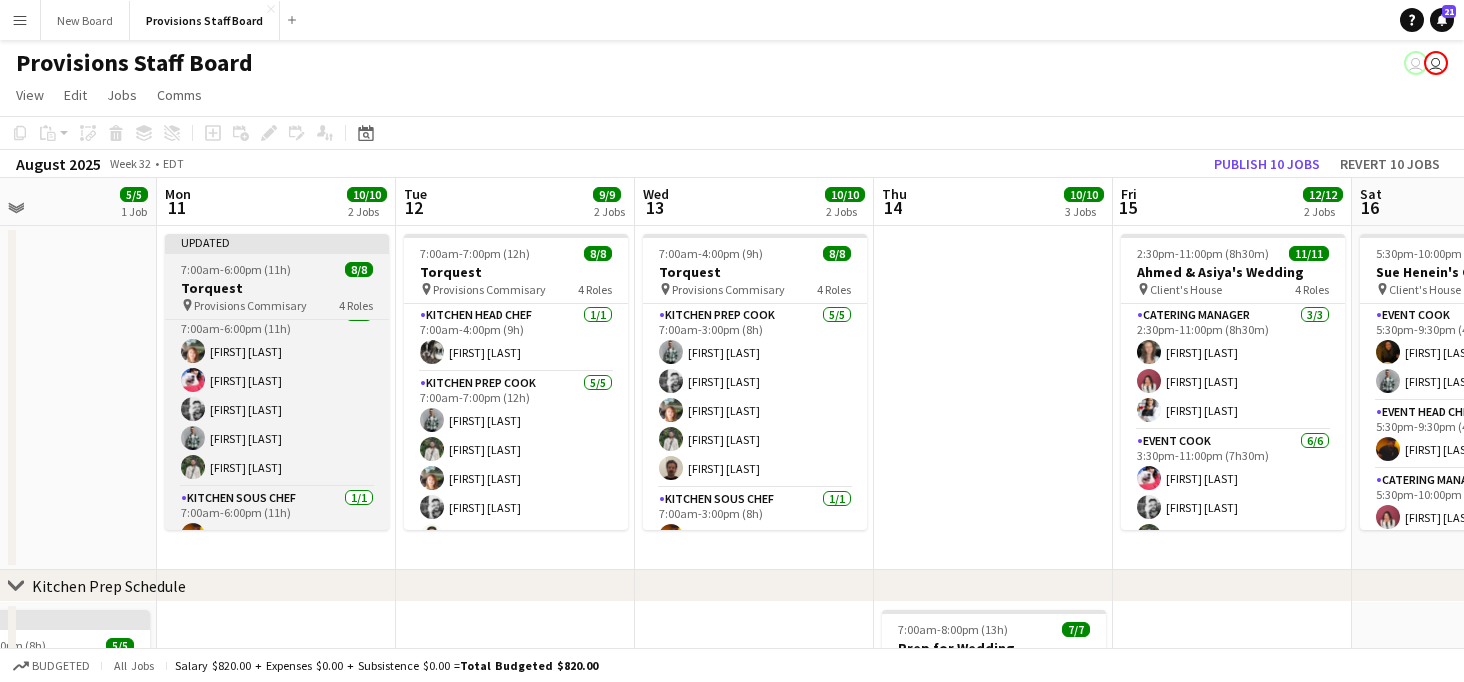 click on "7:00am-6:00pm (11h)" at bounding box center (236, 269) 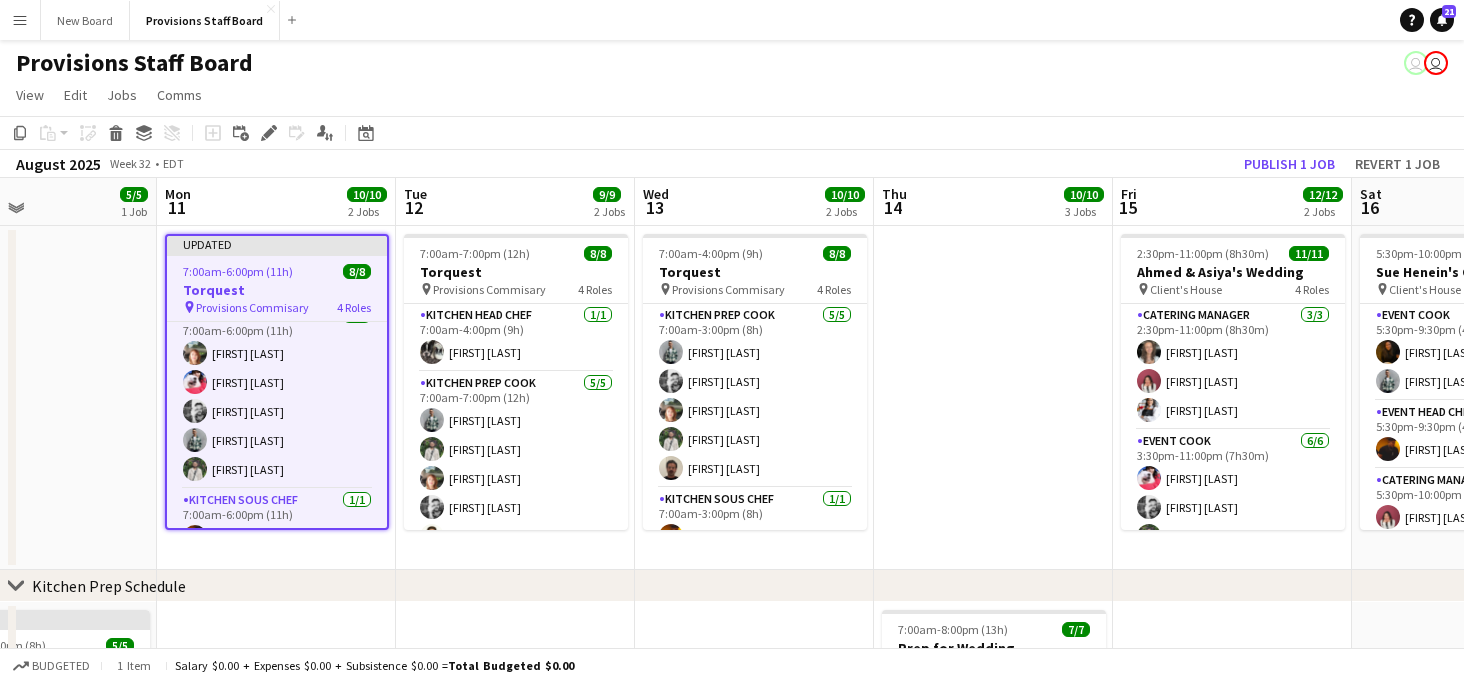 click on "7:00am-6:00pm (11h)" at bounding box center [238, 271] 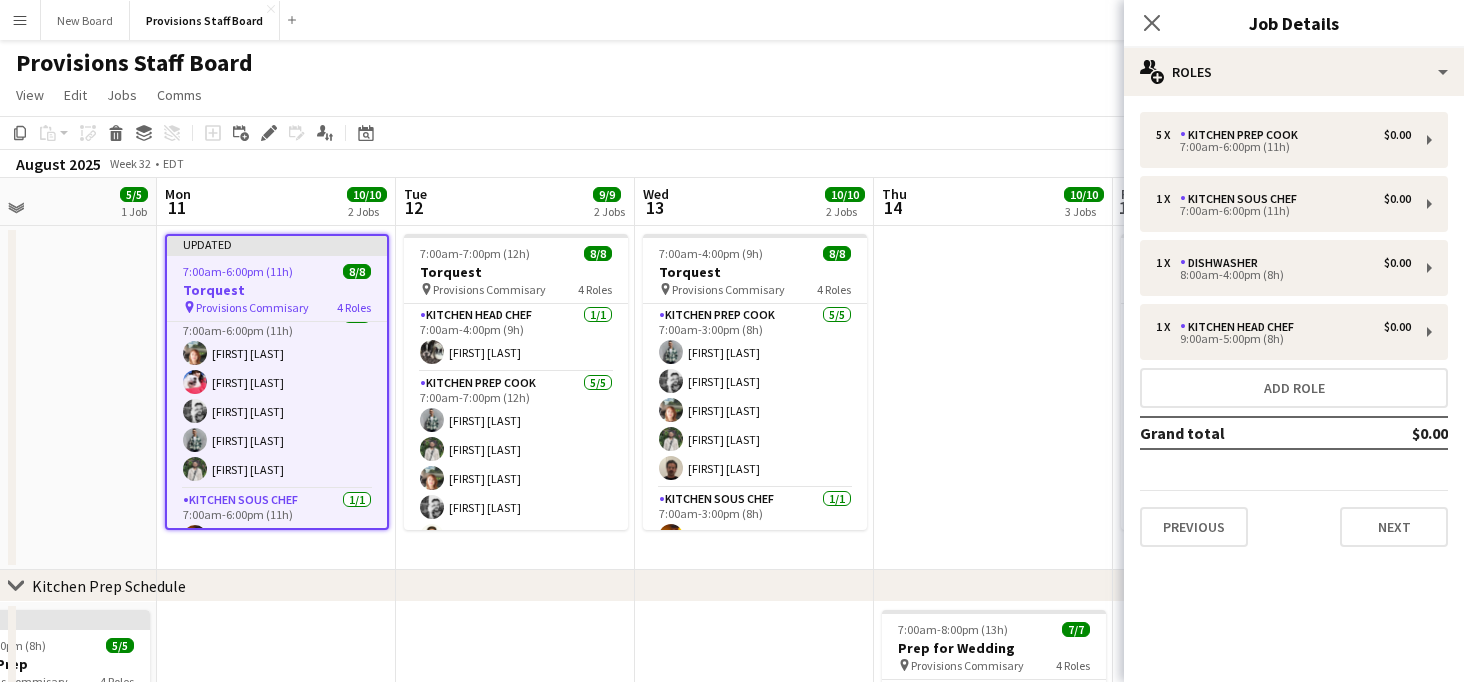 click on "7:00am-6:00pm (11h)" at bounding box center [238, 271] 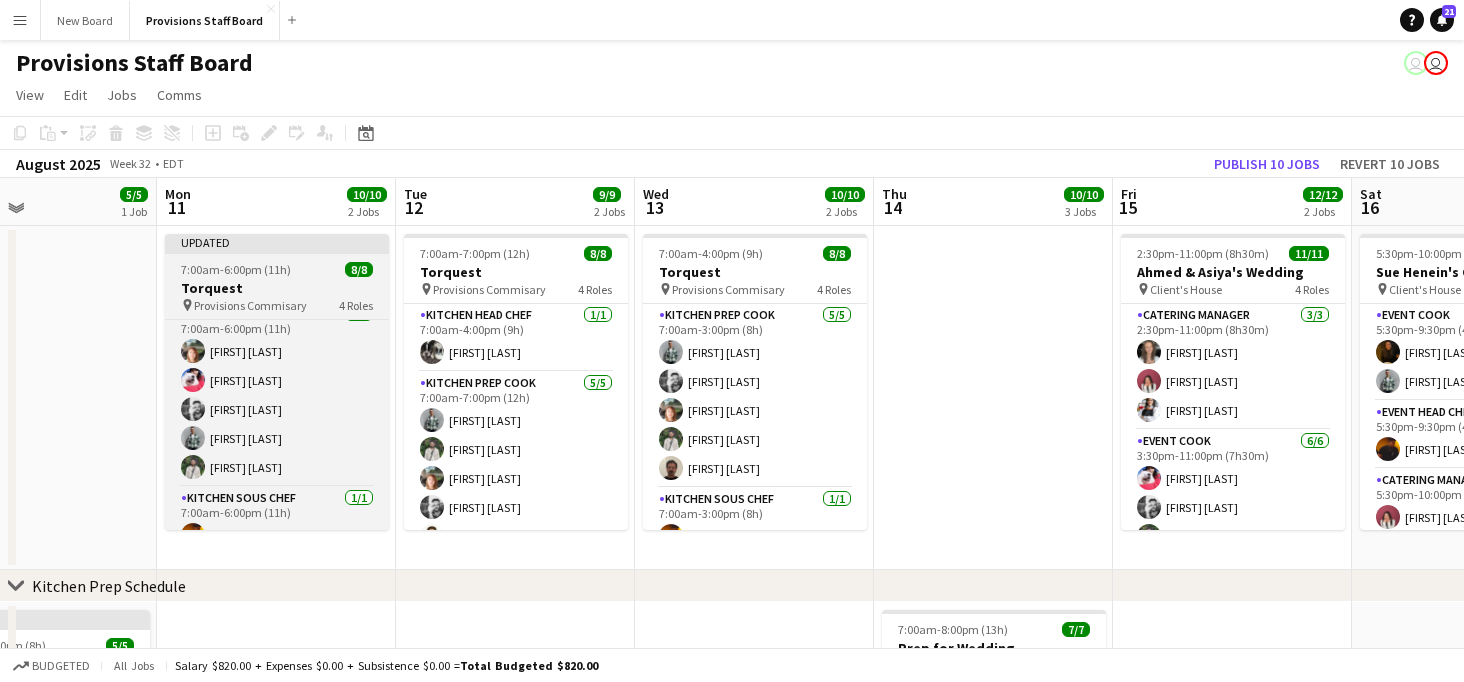 click on "7:00am-6:00pm (11h)" at bounding box center (236, 269) 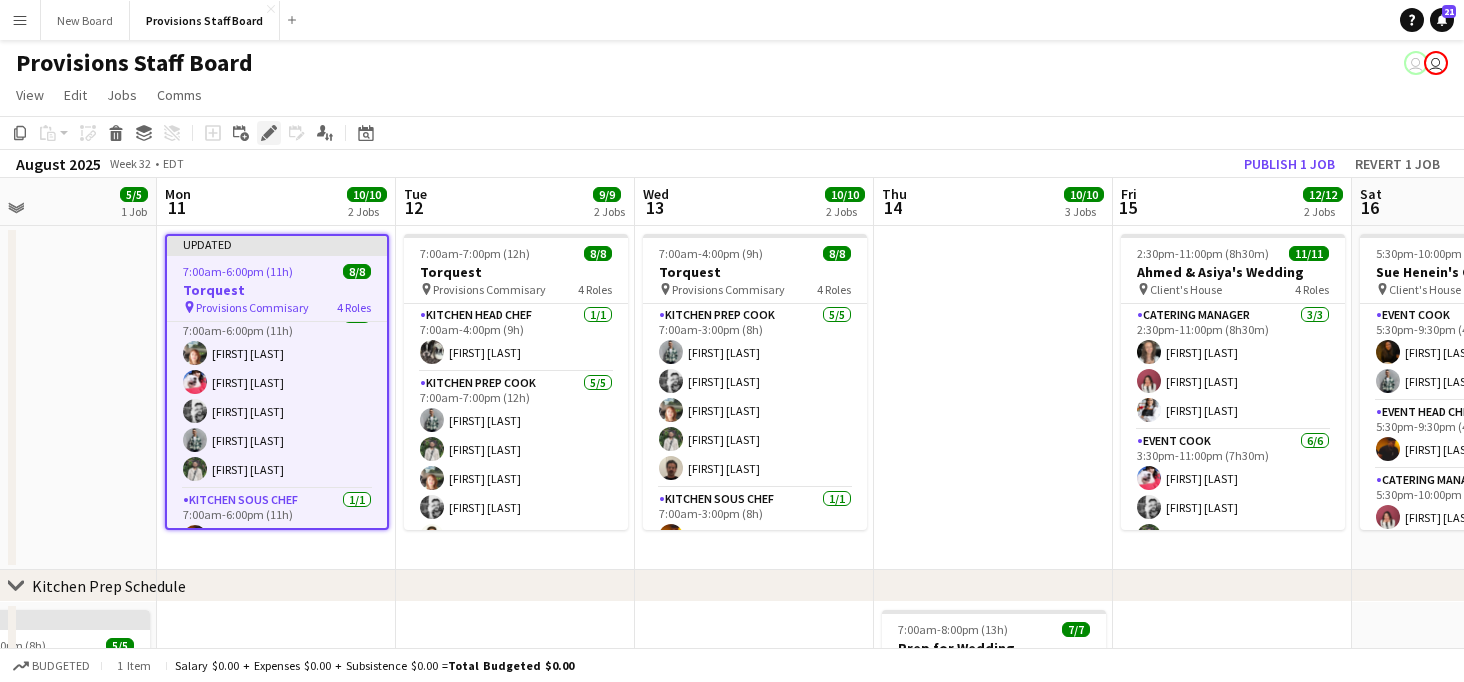 click 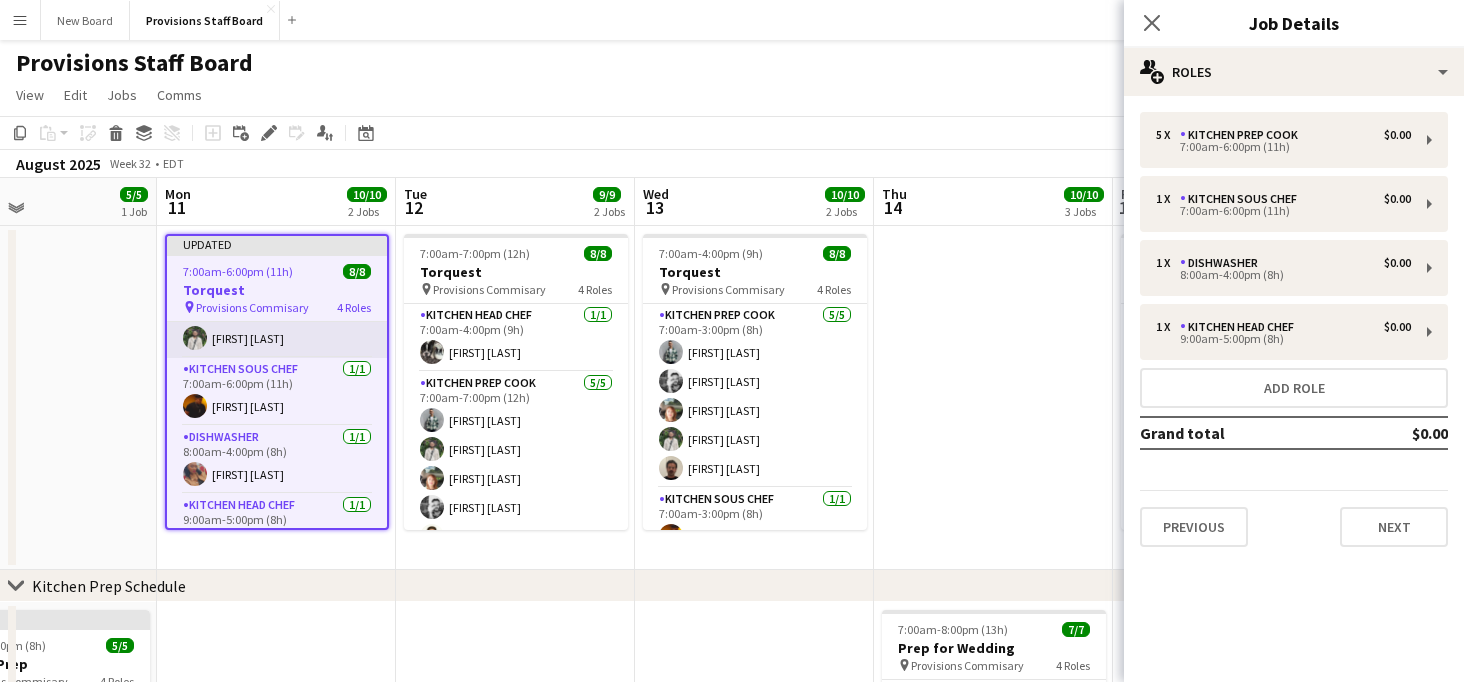 scroll, scrollTop: 180, scrollLeft: 0, axis: vertical 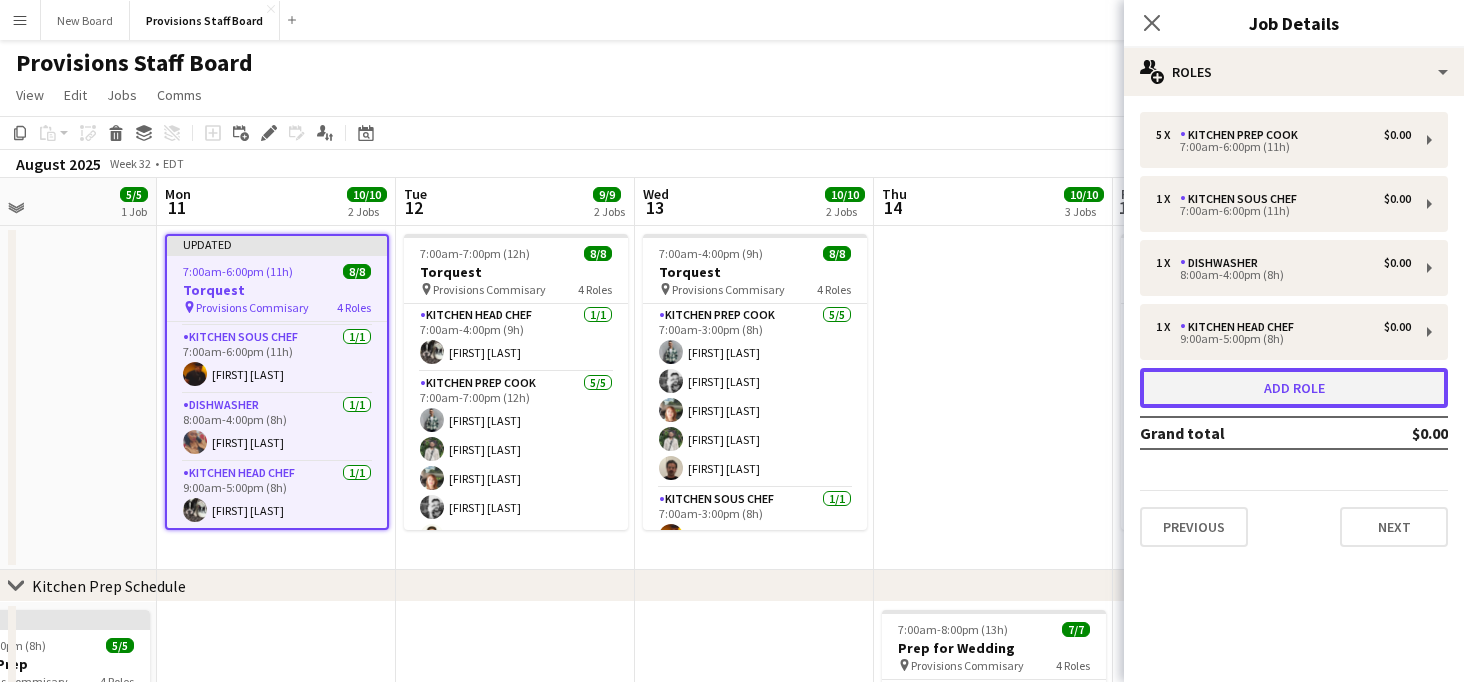 click on "Add role" at bounding box center (1294, 388) 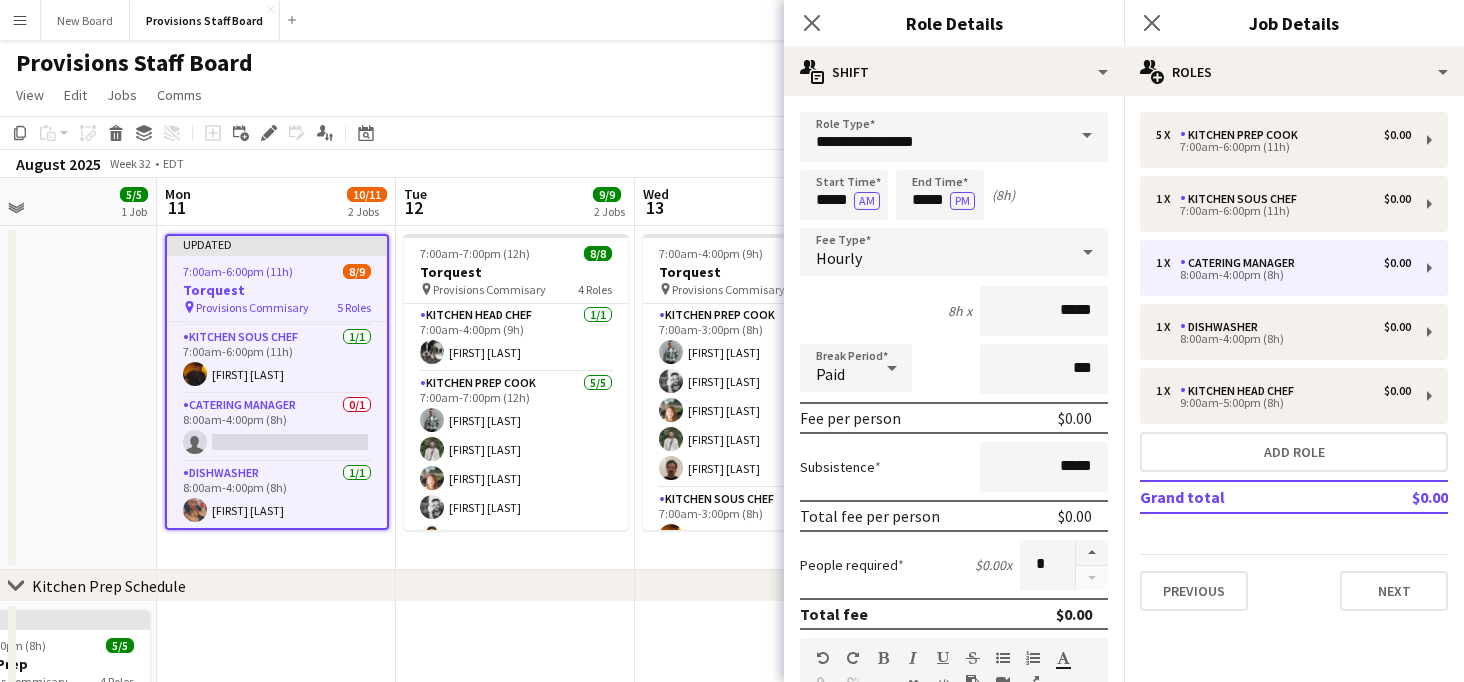 click at bounding box center [1087, 136] 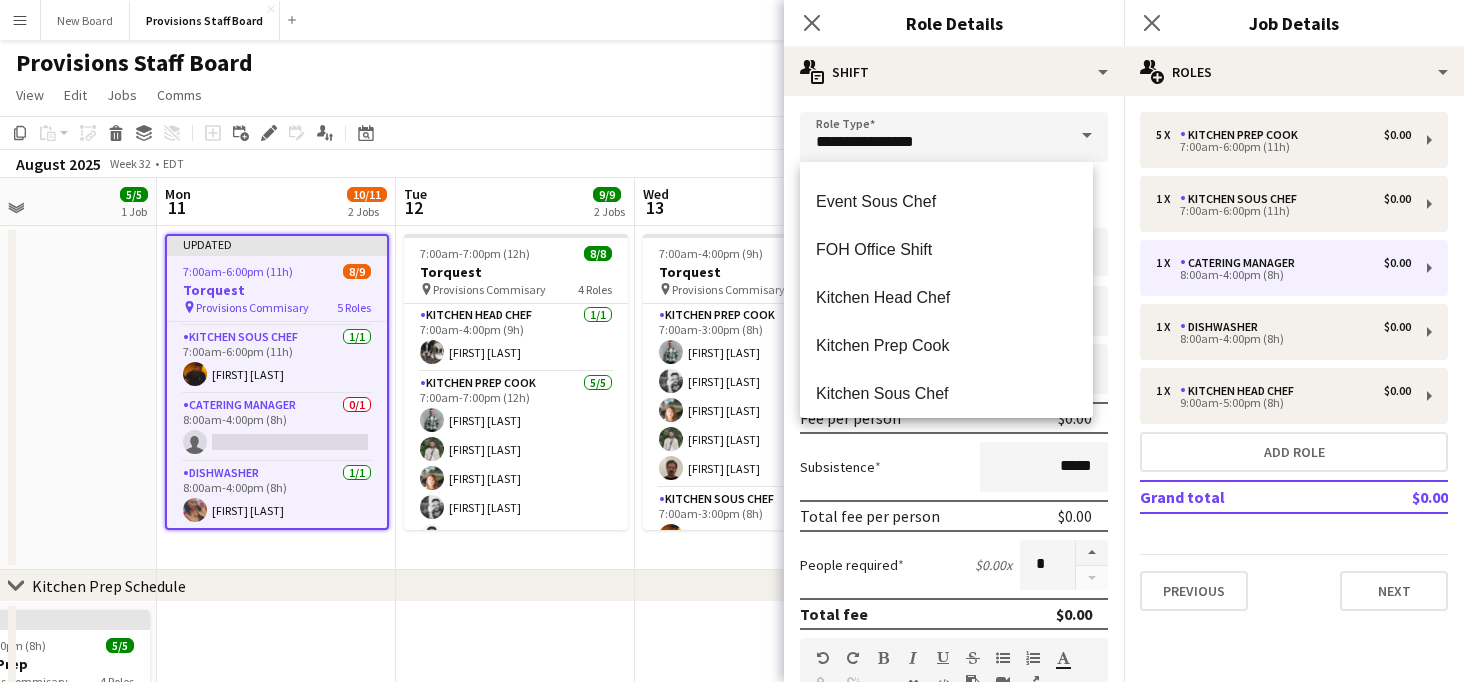 scroll, scrollTop: 376, scrollLeft: 0, axis: vertical 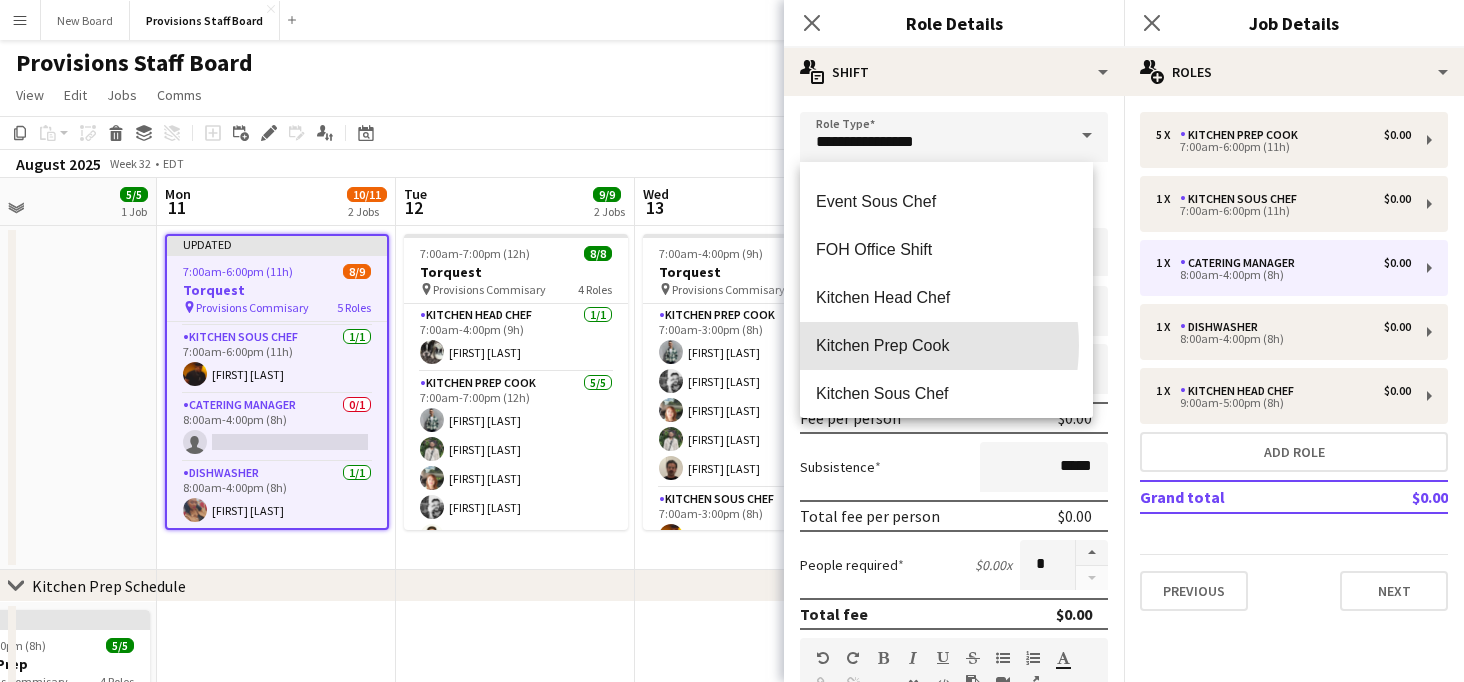 click on "Kitchen Prep Cook" at bounding box center [946, 345] 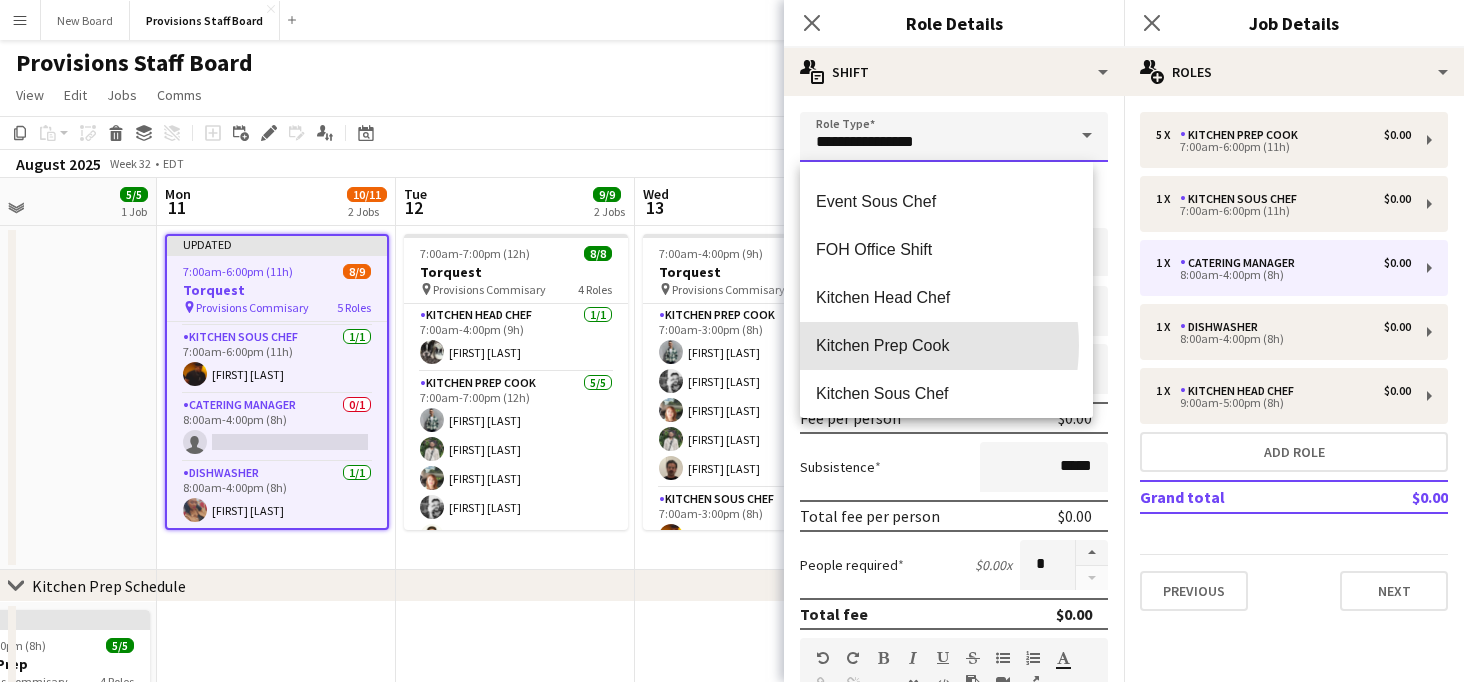 type on "**********" 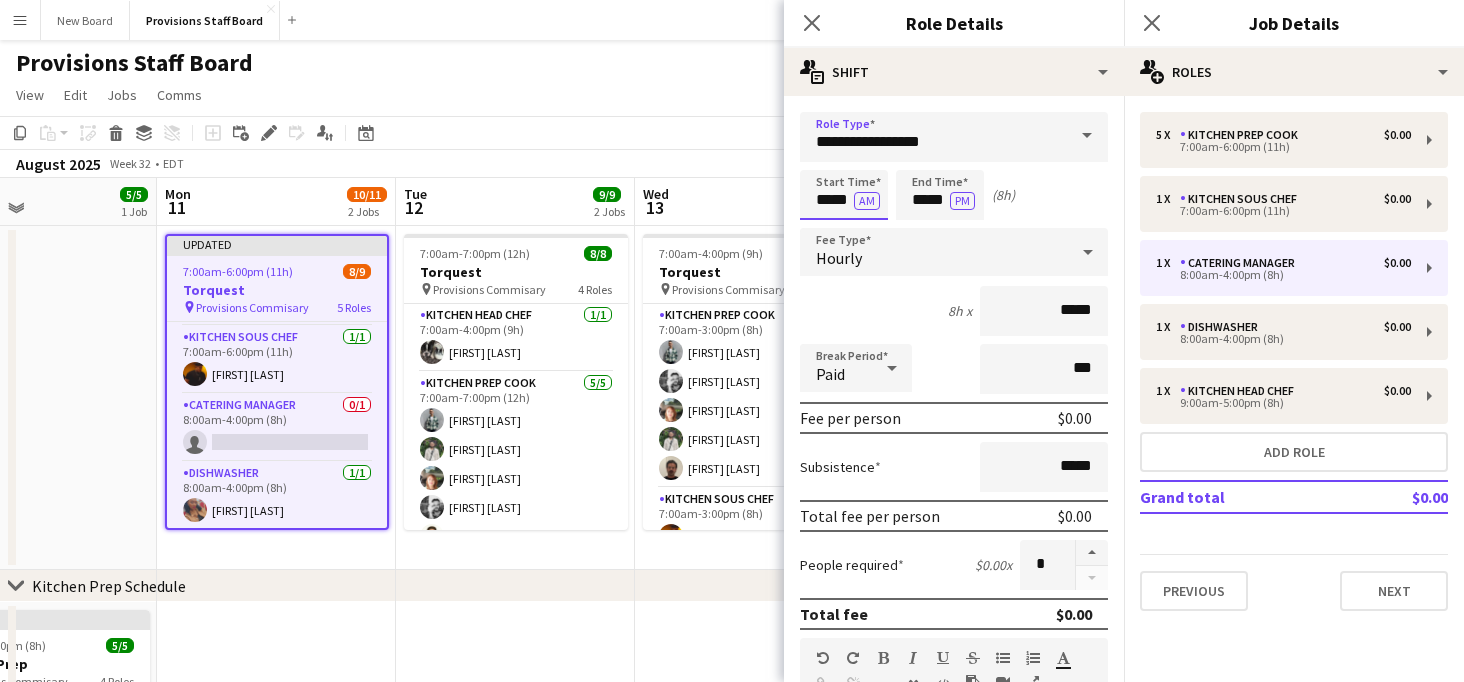 click on "*****" at bounding box center [844, 195] 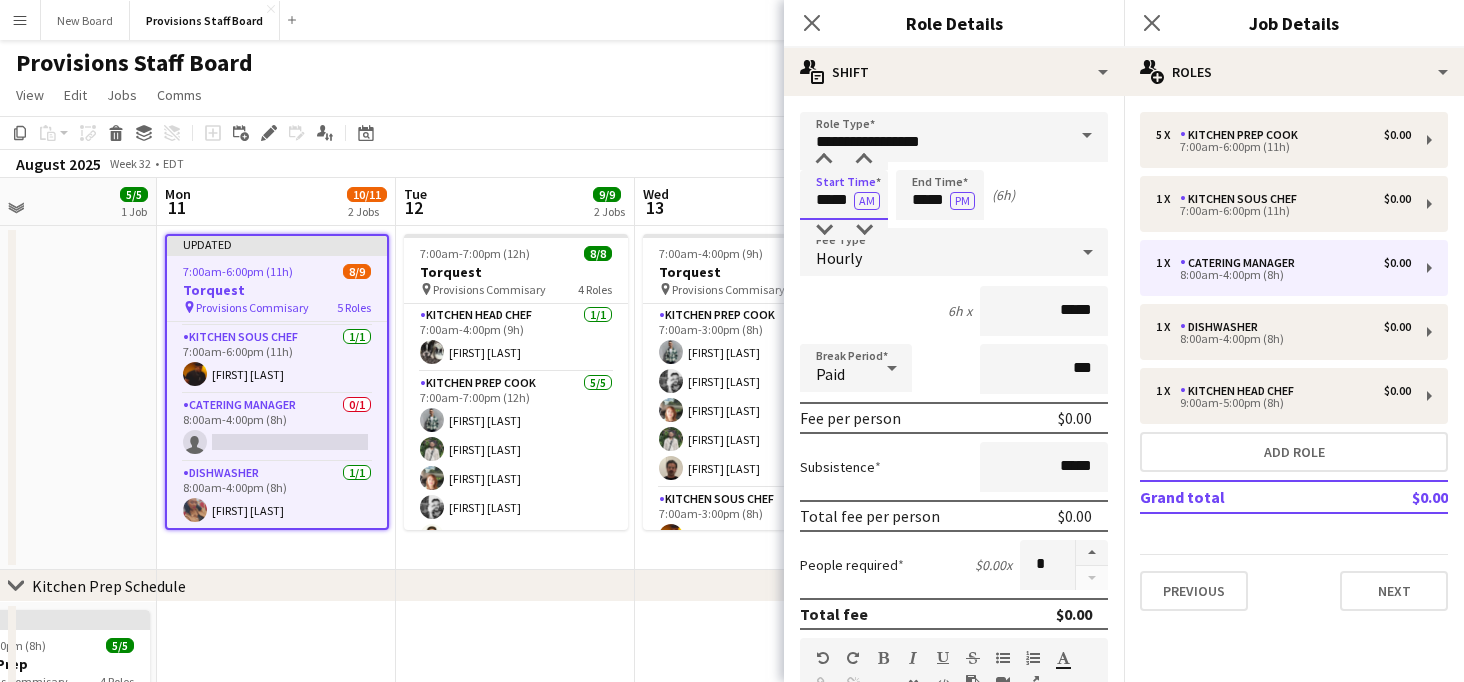 type on "*****" 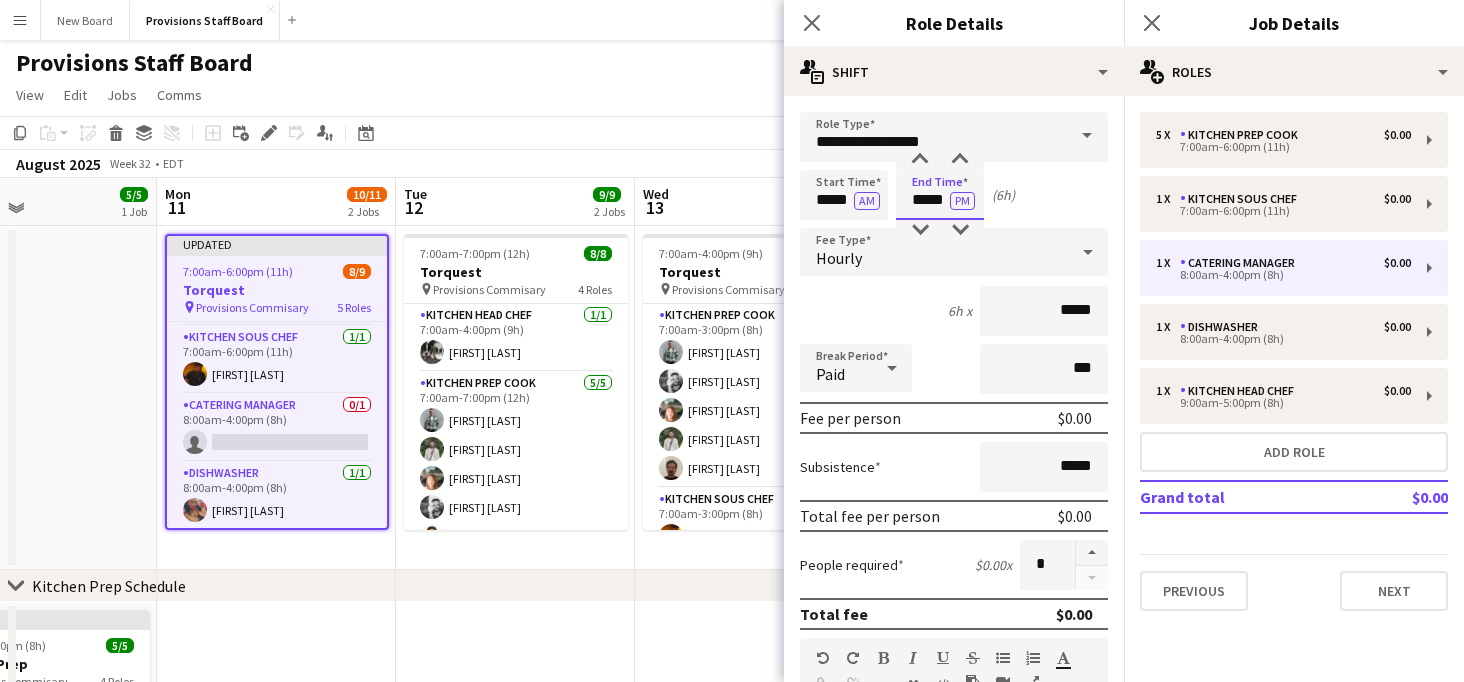 click on "*****" at bounding box center [940, 195] 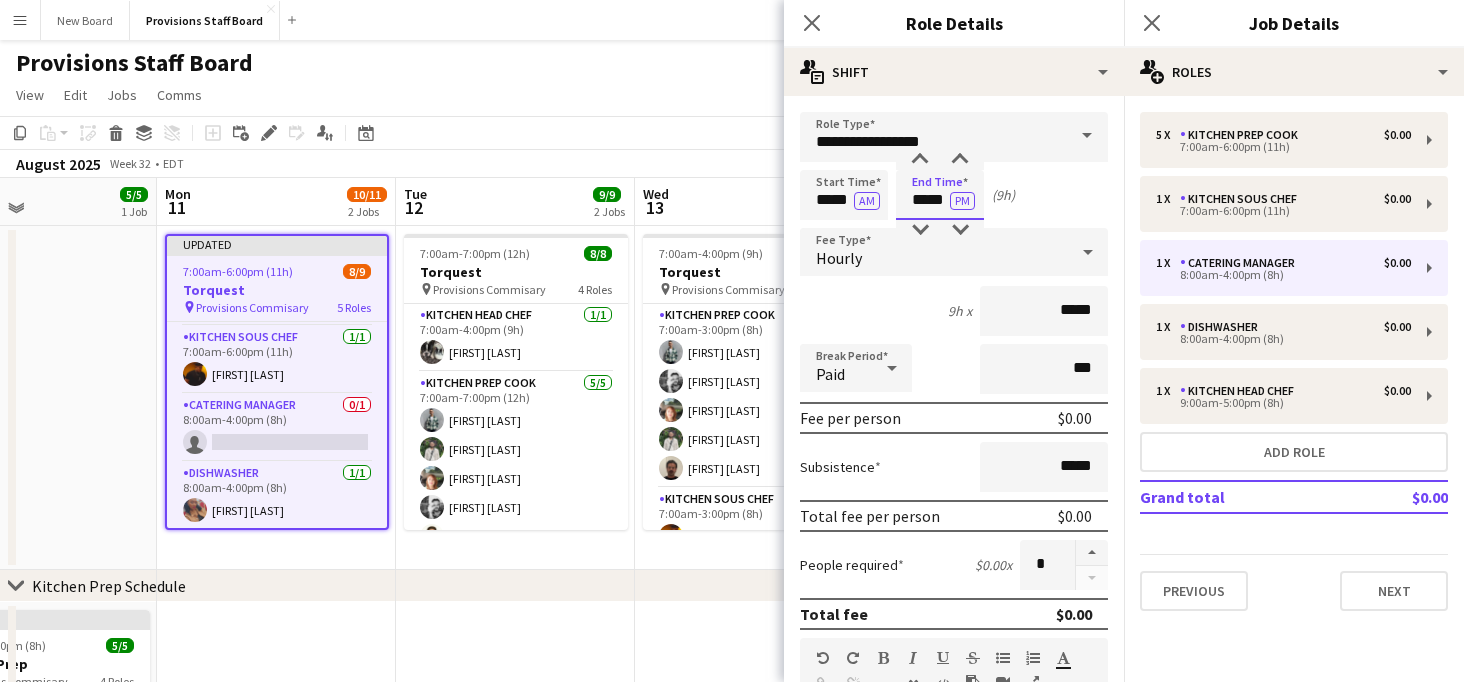 type on "*****" 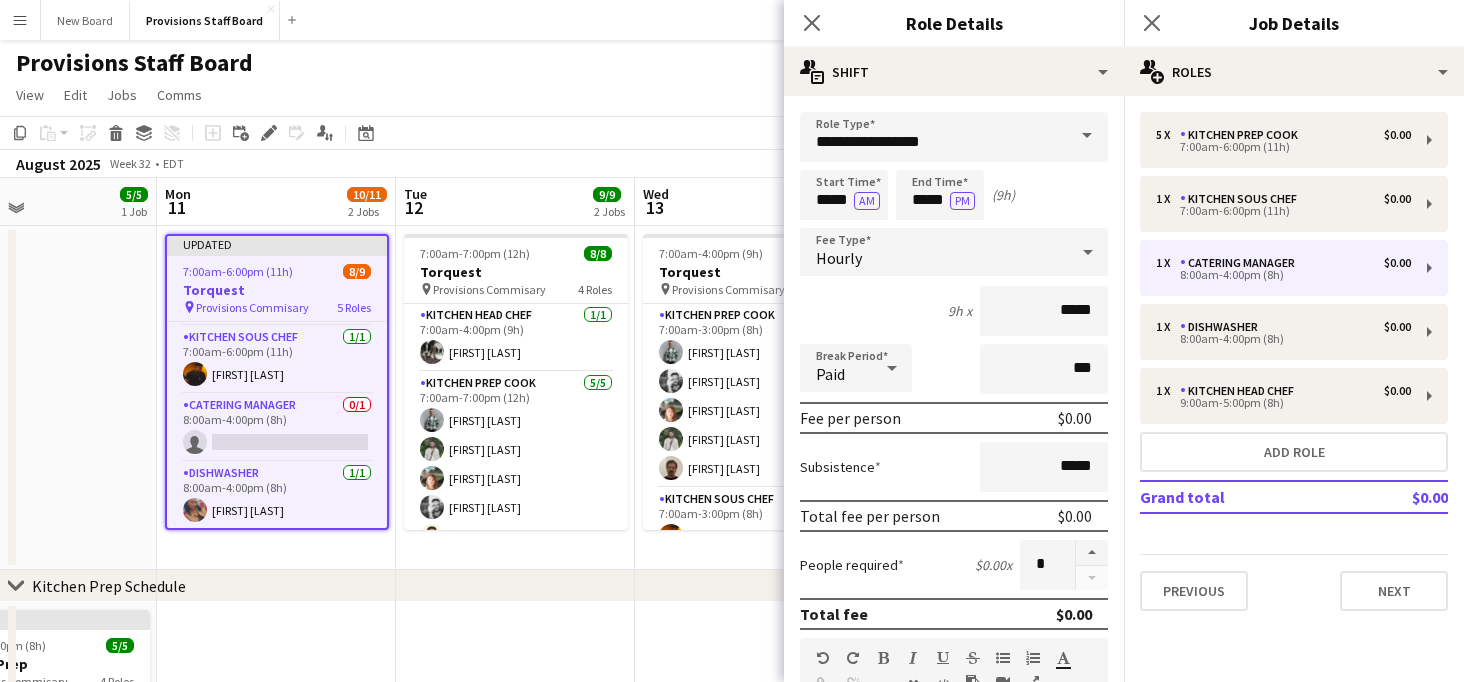 click on "View  Day view expanded Day view collapsed Month view Date picker Jump to today Expand Linked Jobs Collapse Linked Jobs  Edit  Copy Ctrl+C  Paste  Without Crew Ctrl+V With Crew Ctrl+Shift+V Paste as linked job  Group  Group Ungroup  Jobs  New Job Edit Job Delete Job New Linked Job Edit Linked Jobs Job fulfilment Promote Role Copy Role URL  Comms  Notify confirmed crew Create chat" 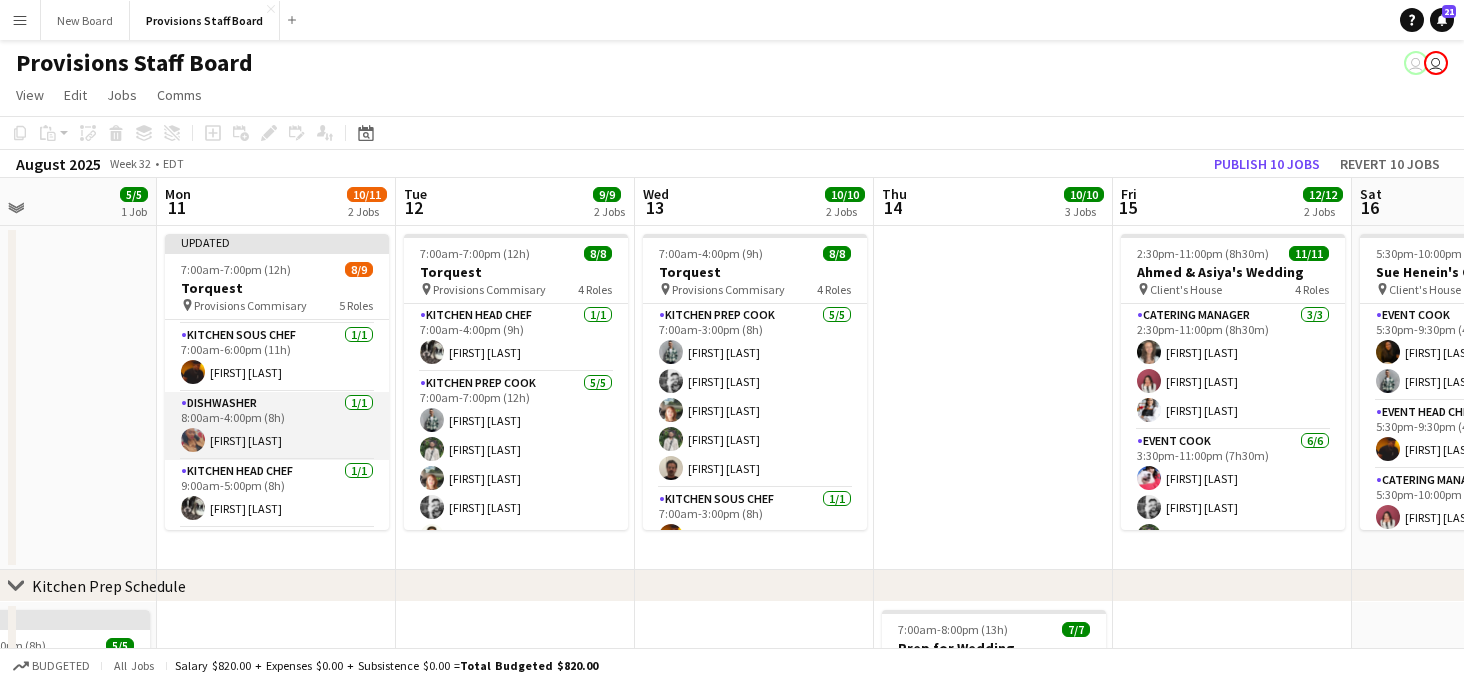 scroll, scrollTop: 245, scrollLeft: 0, axis: vertical 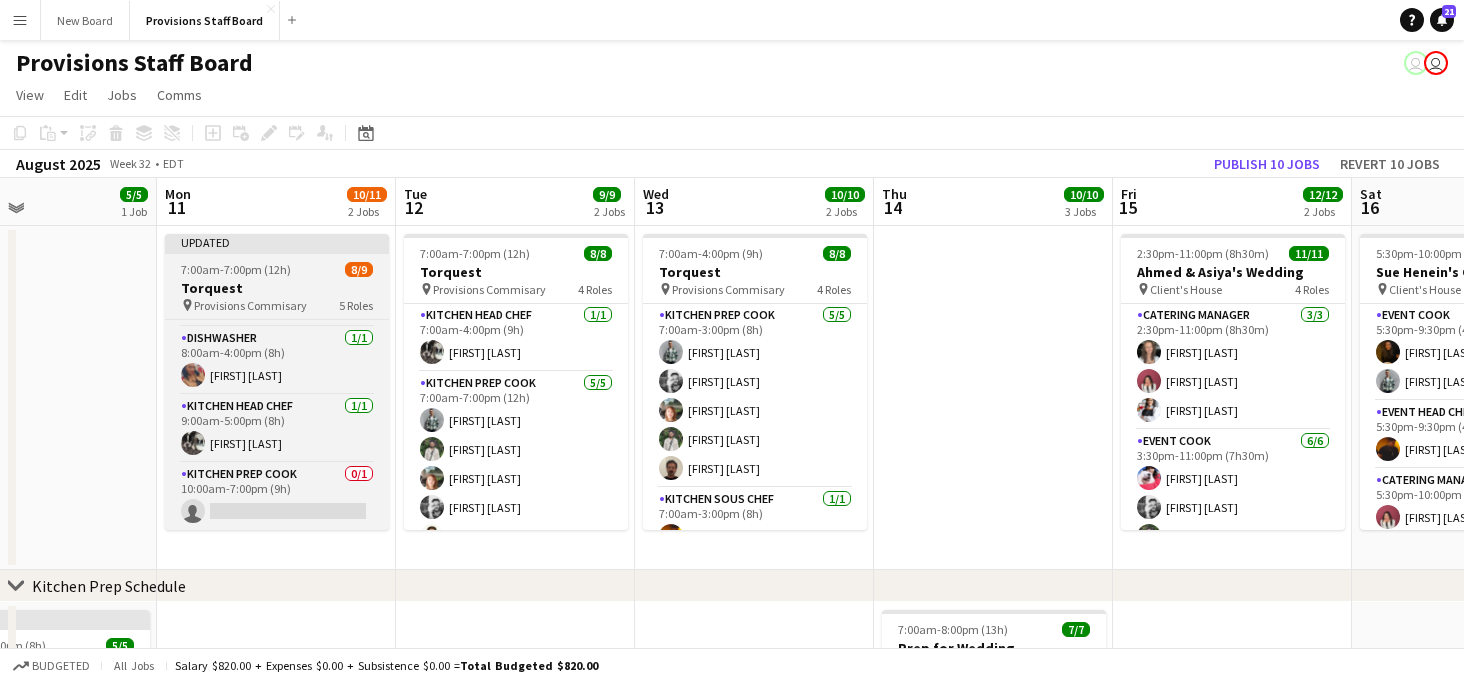 click on "Updated   7:00am-7:00pm (12h)    8/9   Torquest
pin
Provisions Commisary   5 Roles   Kitchen Prep Cook   5/5   7:00am-6:00pm (11h)
[FIRST] [LAST] [FIRST] [LAST] [FIRST] [LAST] [FIRST] [LAST]  Kitchen Sous Chef   1/1   7:00am-6:00pm (11h)
[FIRST] [LAST]  Dishwasher   1/1   8:00am-4:00pm (8h)
[FIRST] [LAST]  Kitchen Head Chef   1/1   9:00am-5:00pm (8h)
[FIRST] [LAST]  Kitchen Prep Cook   0/1   10:00am-7:00pm (9h)
single-neutral-actions" at bounding box center [277, 382] 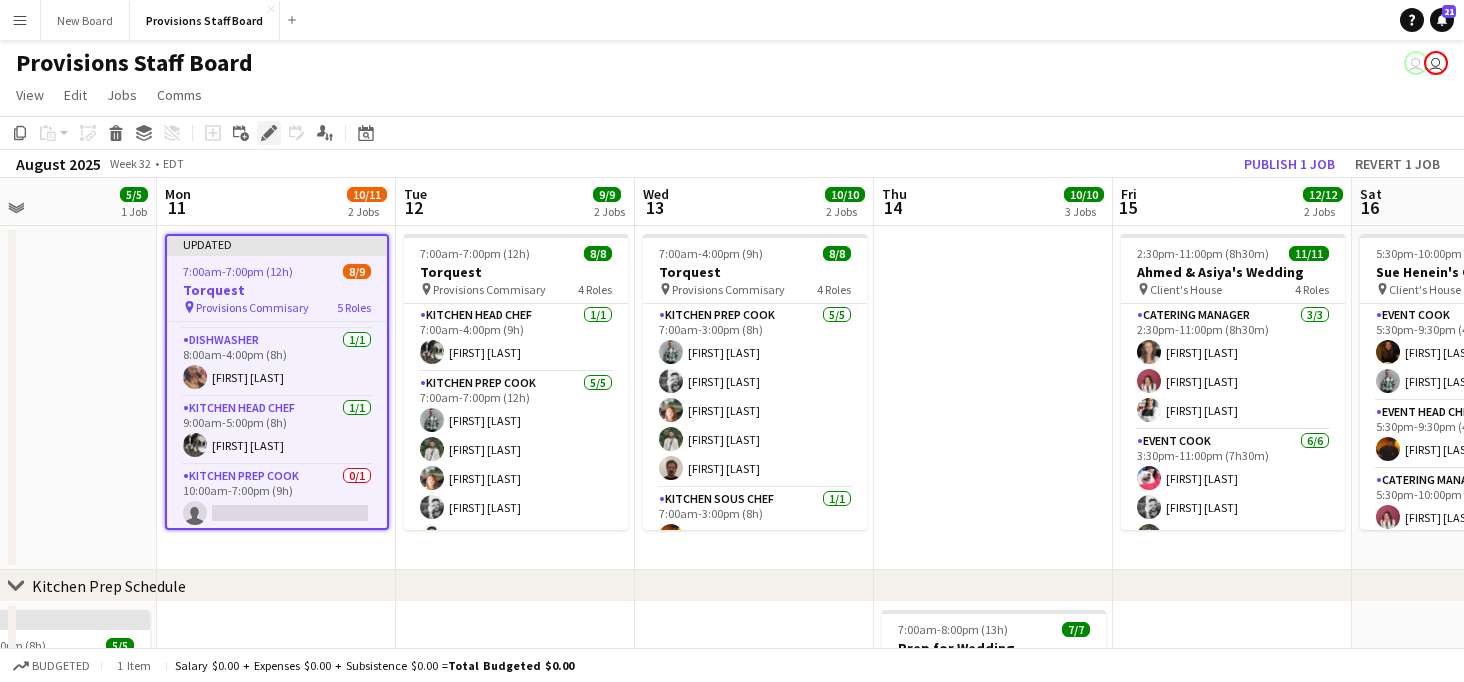 click on "Edit" 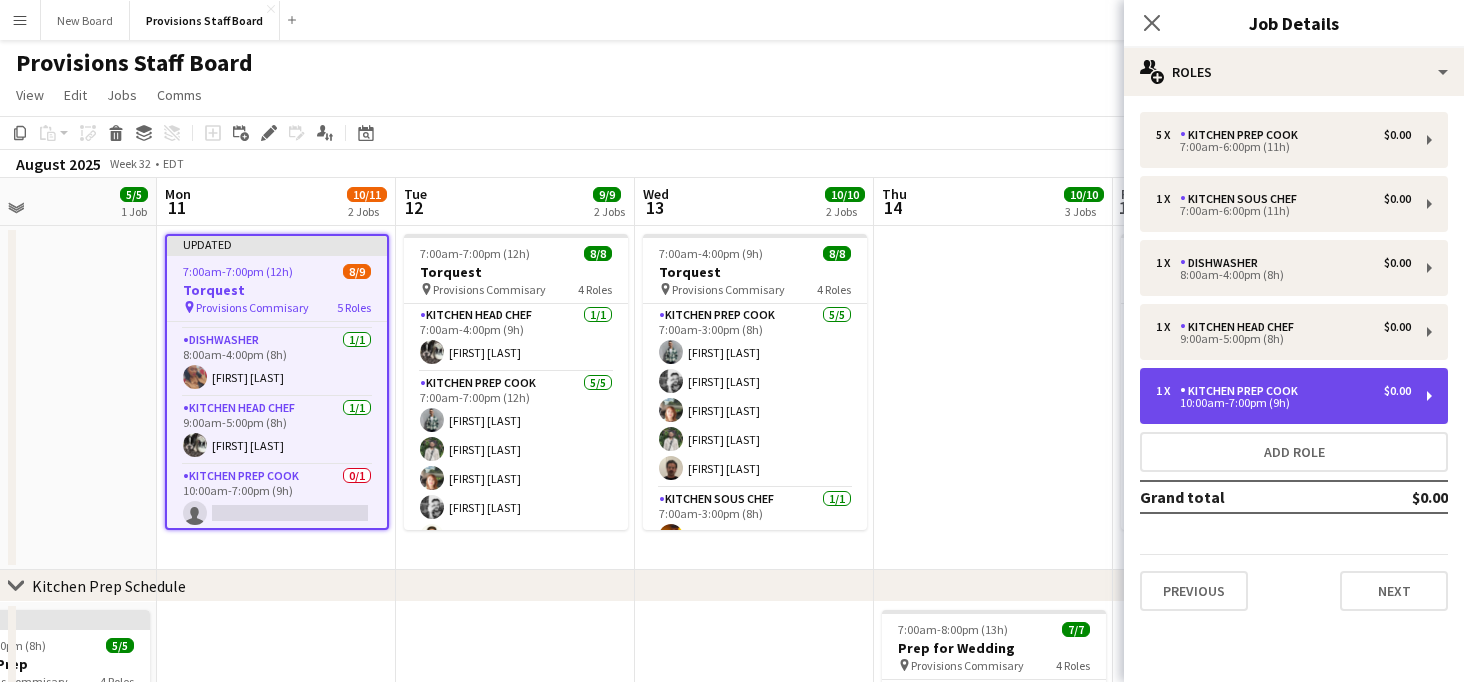 click on "Kitchen Prep Cook" at bounding box center (1243, 391) 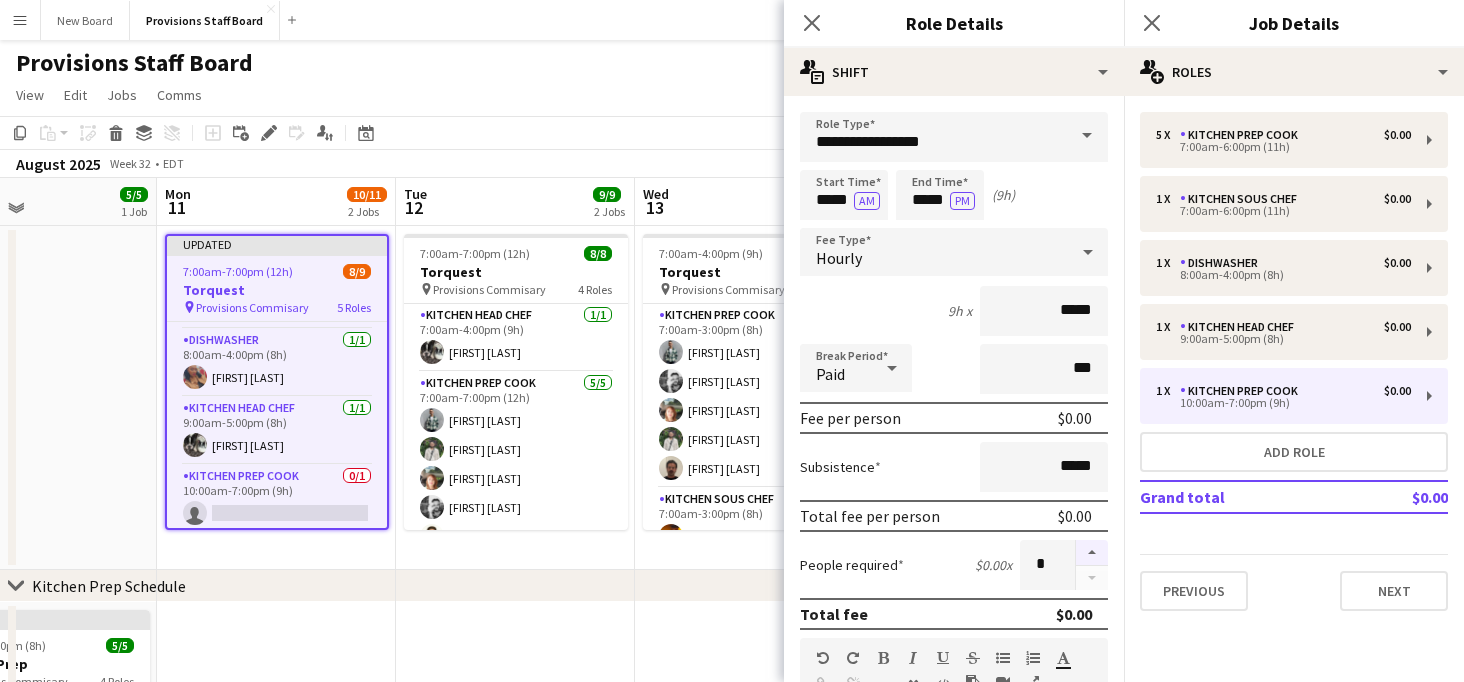 click at bounding box center [1092, 553] 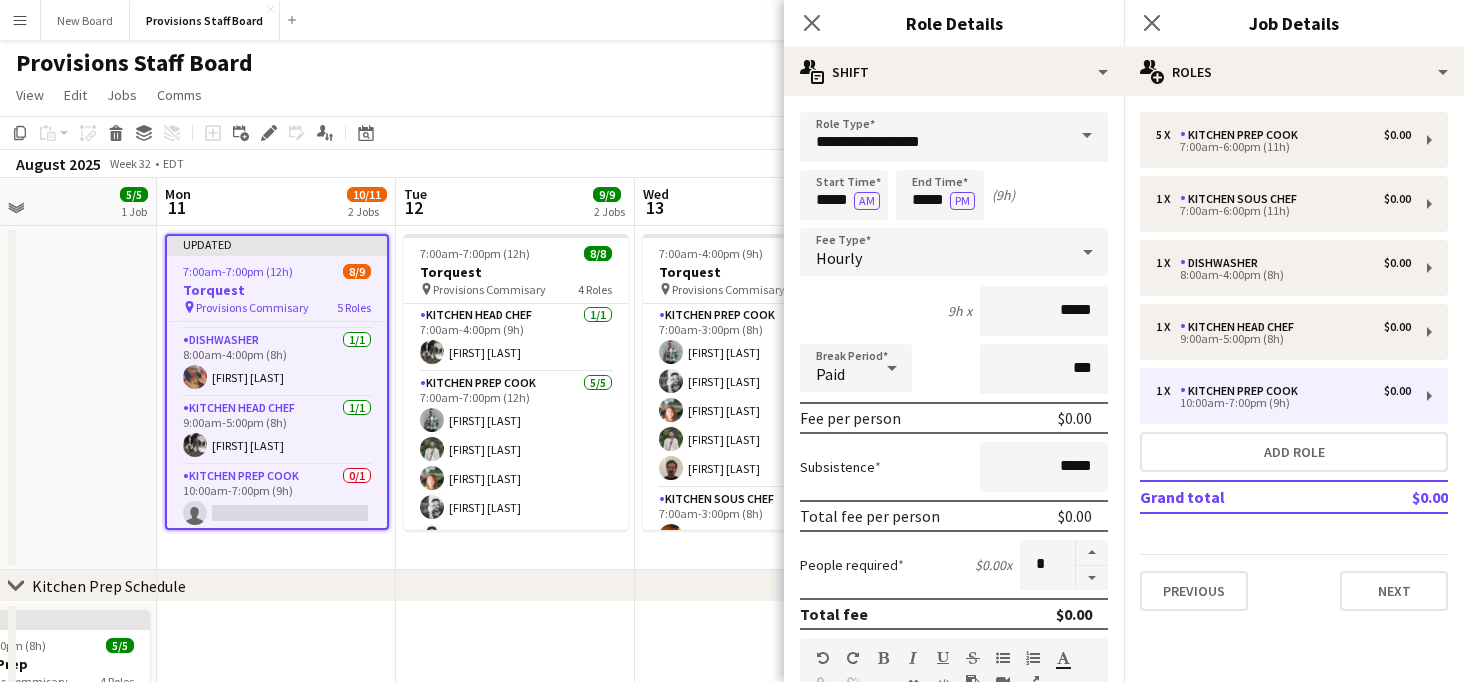 click on "chevron-right
Kitchen Prep Schedule" 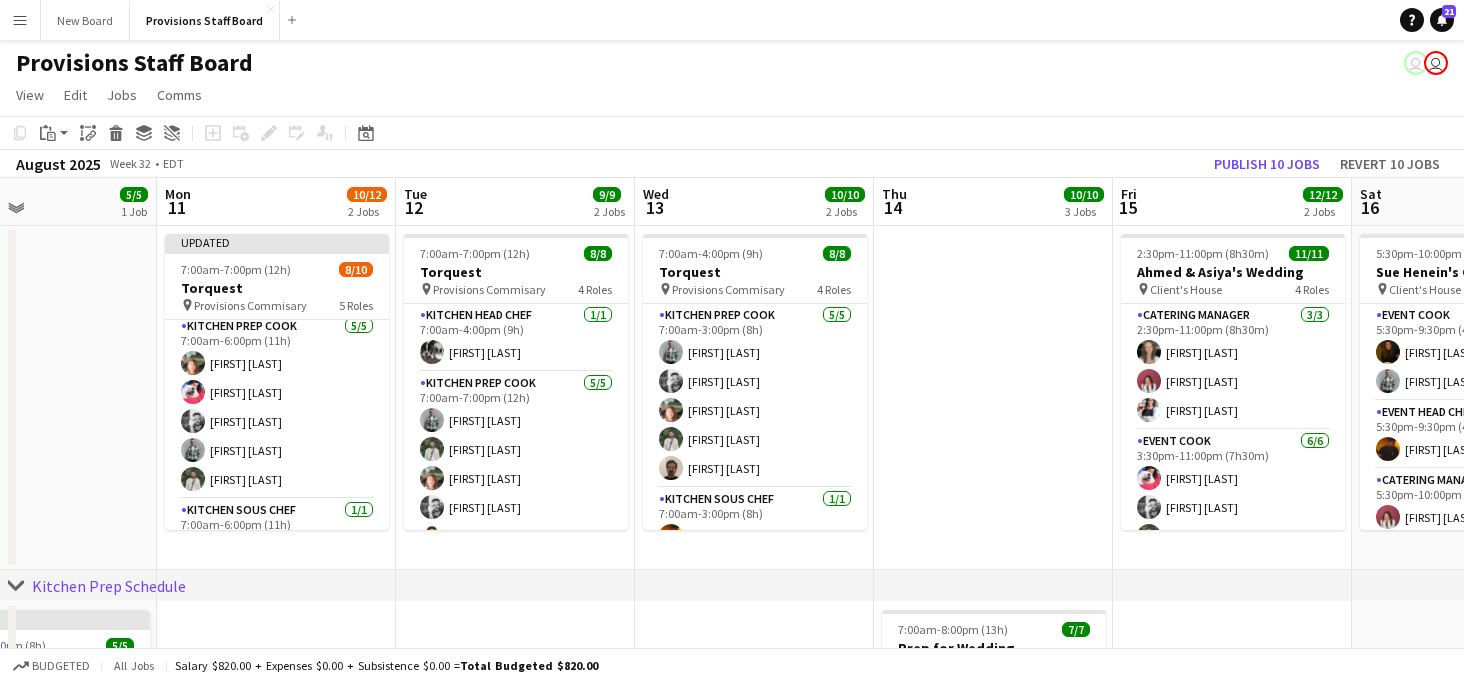 scroll, scrollTop: 0, scrollLeft: 0, axis: both 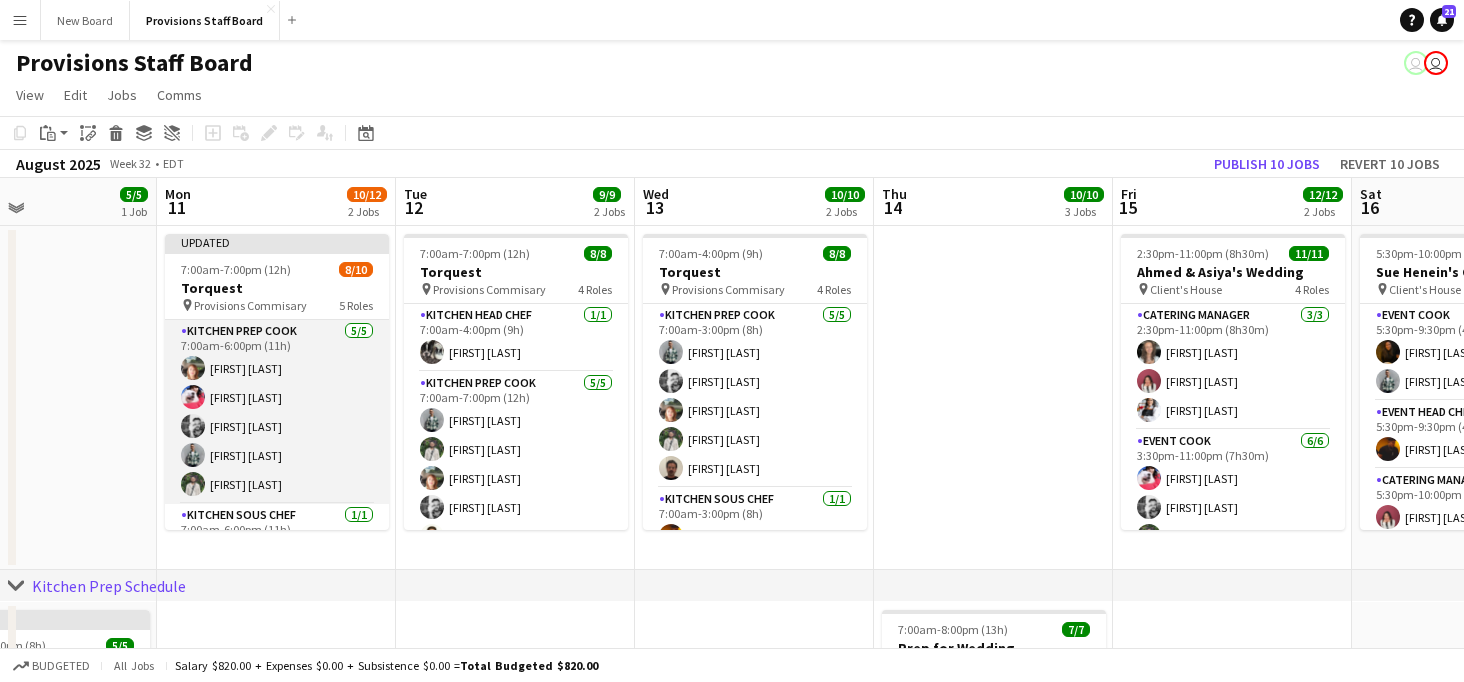 click on "Kitchen Prep Cook   5/5   7:00am-6:00pm (11h)
[FIRST] [LAST] [FIRST] [LAST] [FIRST] [LAST] [FIRST] [LAST]" at bounding box center [277, 412] 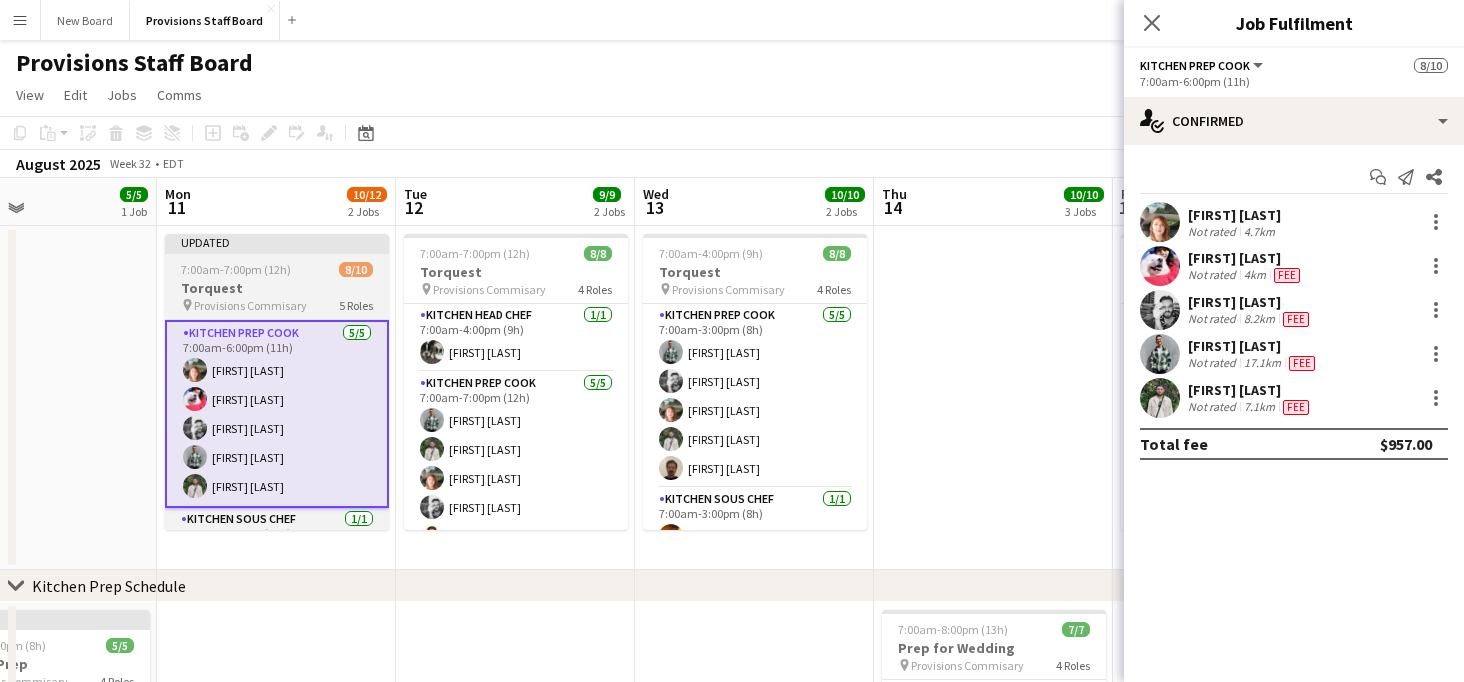 click on "7:00am-7:00pm (12h)" at bounding box center [236, 269] 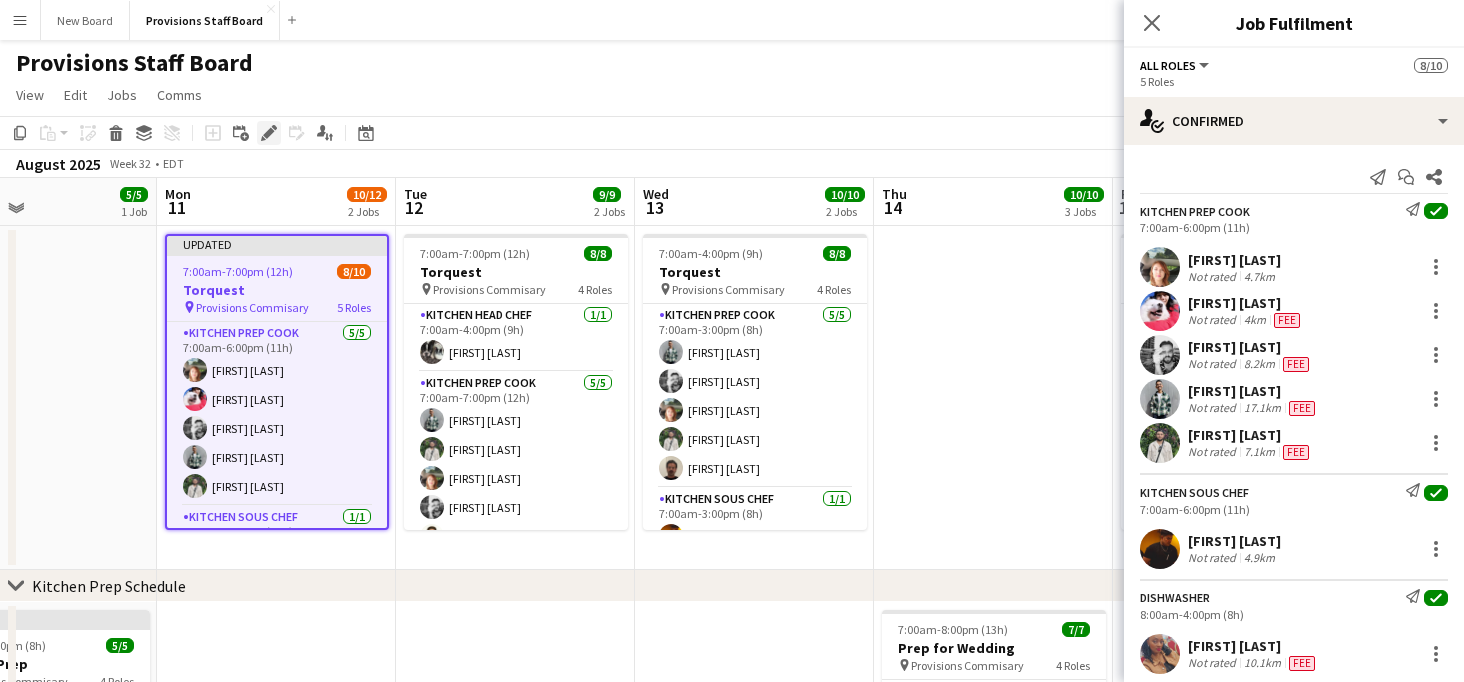 click on "Edit" 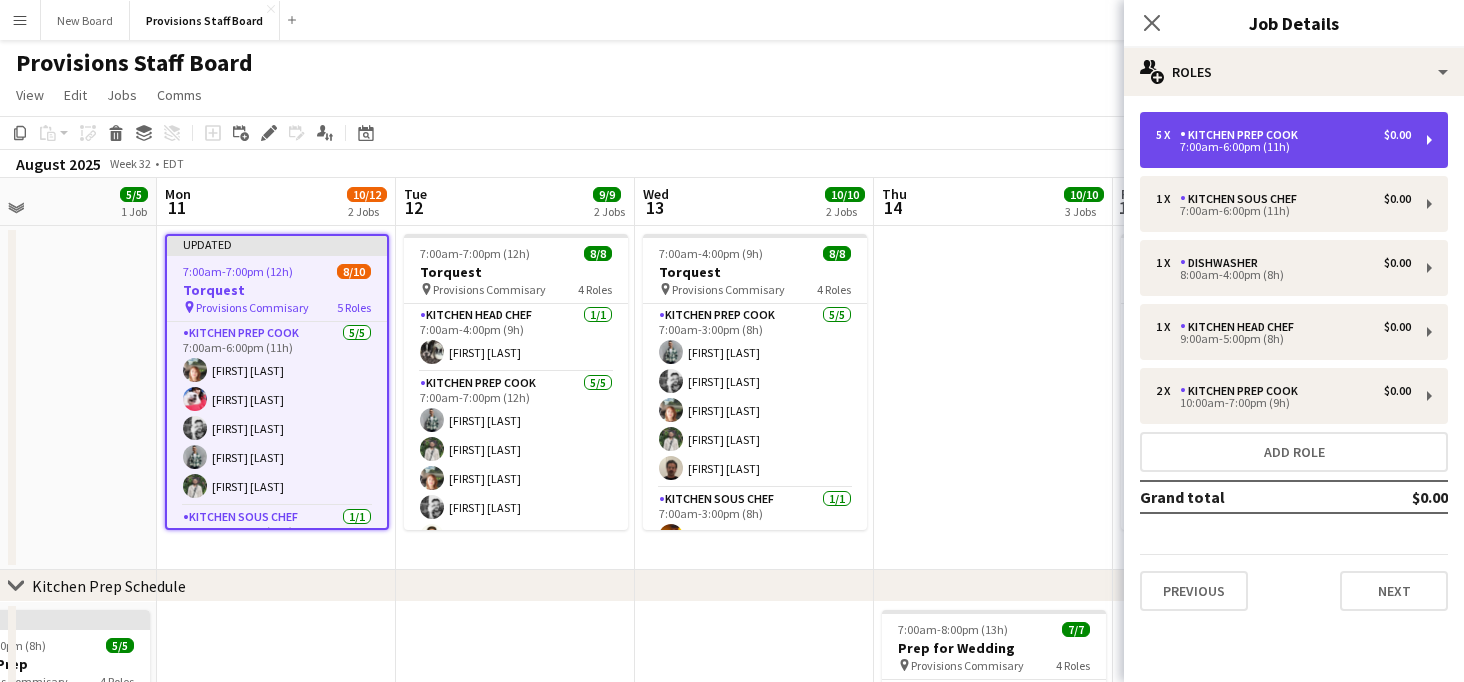 click on "Kitchen Prep Cook" at bounding box center [1243, 135] 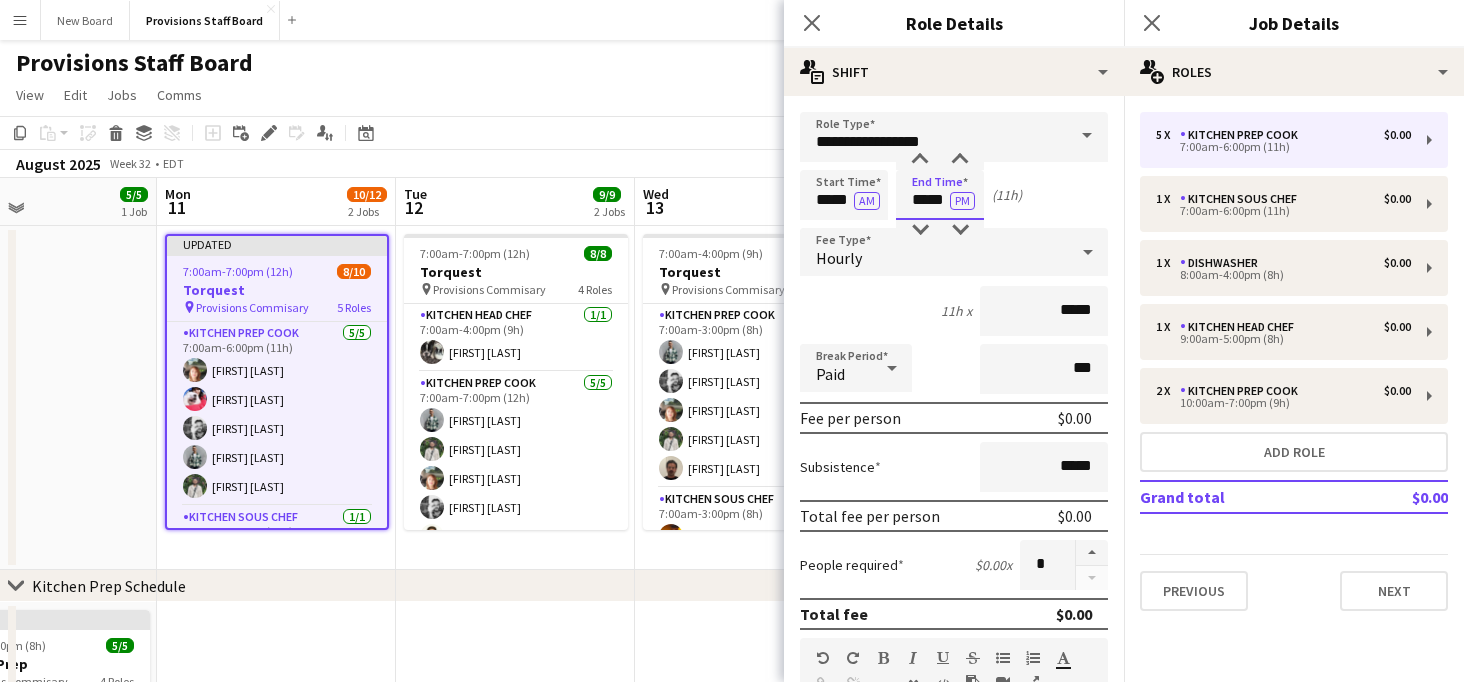 click on "*****" at bounding box center (940, 195) 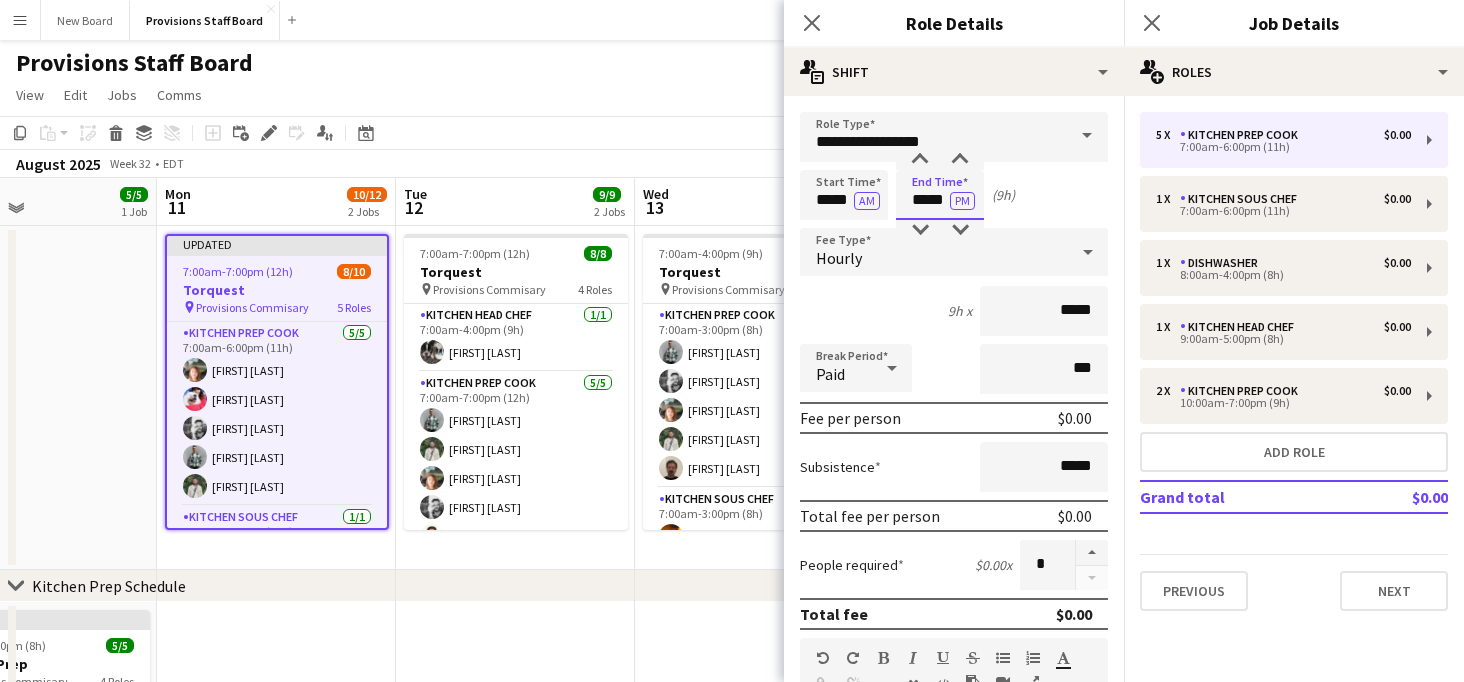 type on "*****" 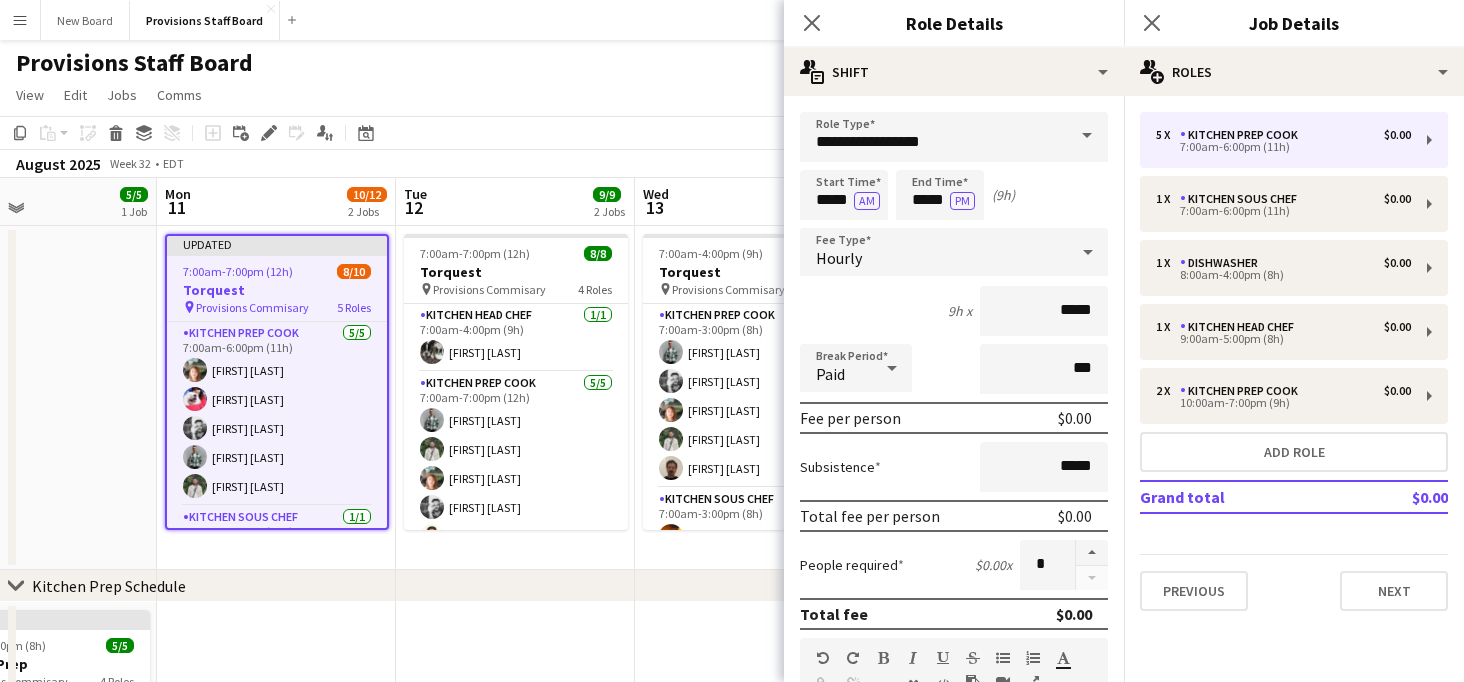 click on "Provisions Staff Board
user
user" 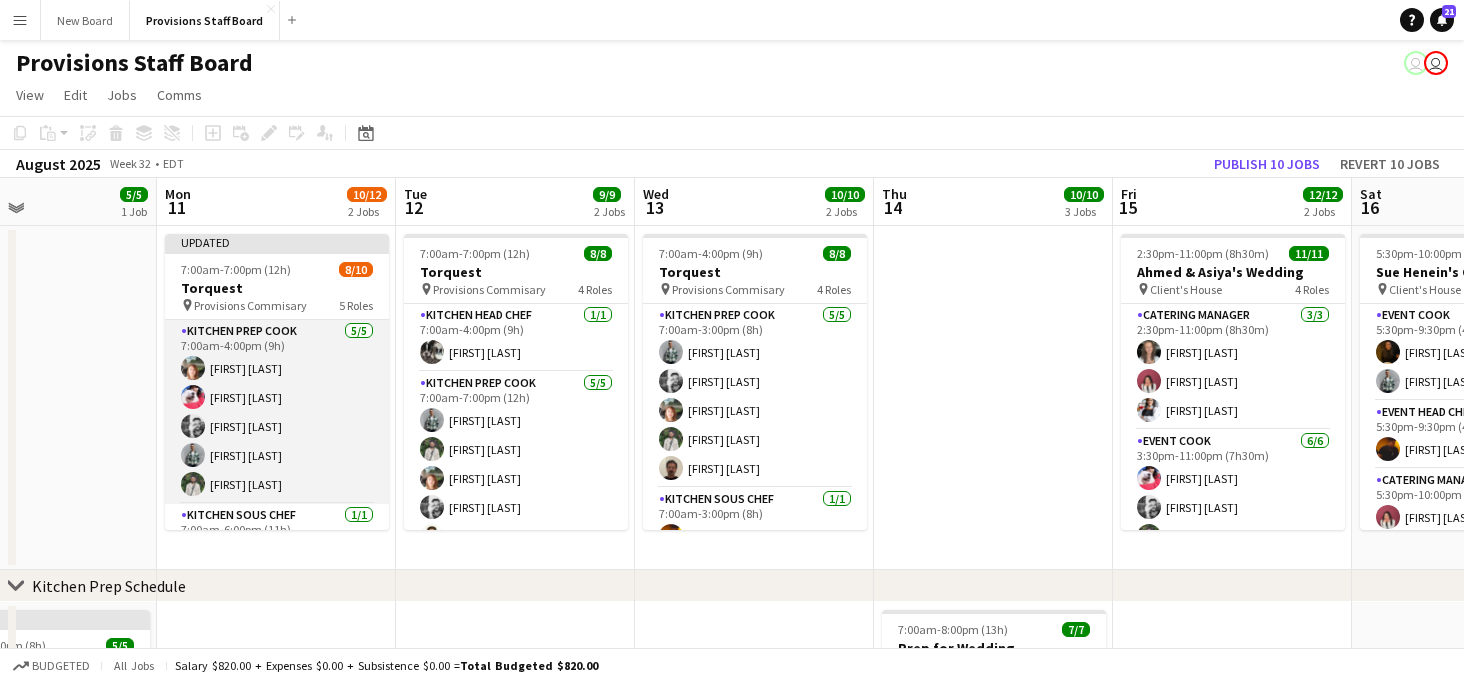 scroll, scrollTop: 0, scrollLeft: 0, axis: both 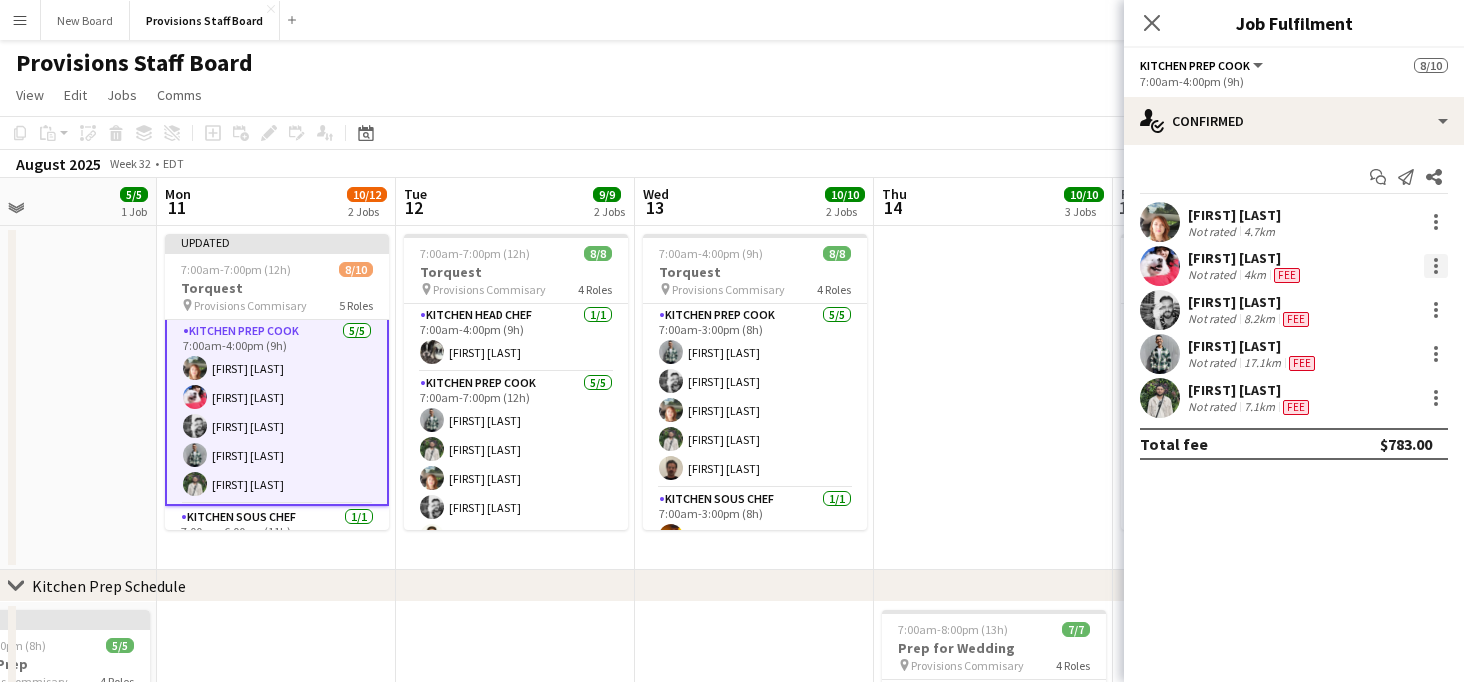 click at bounding box center [1436, 260] 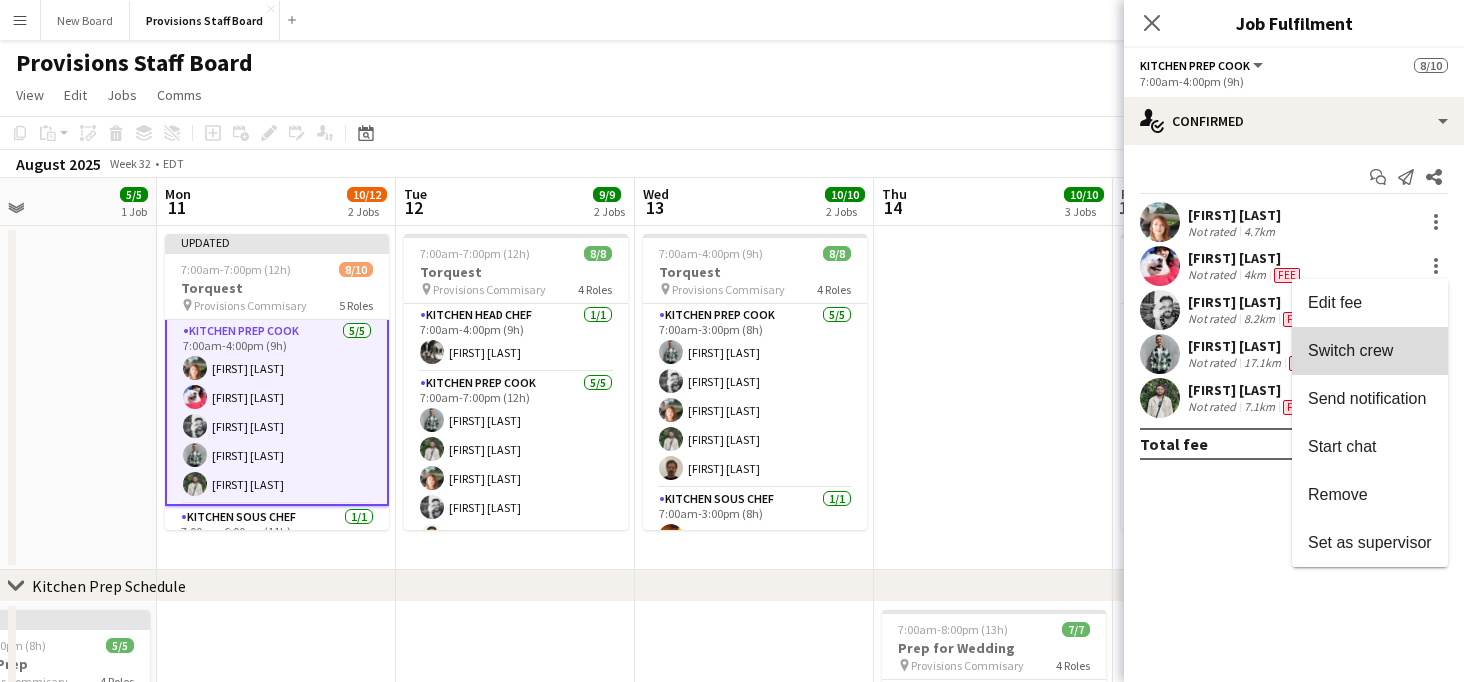 click on "Switch crew" at bounding box center [1350, 350] 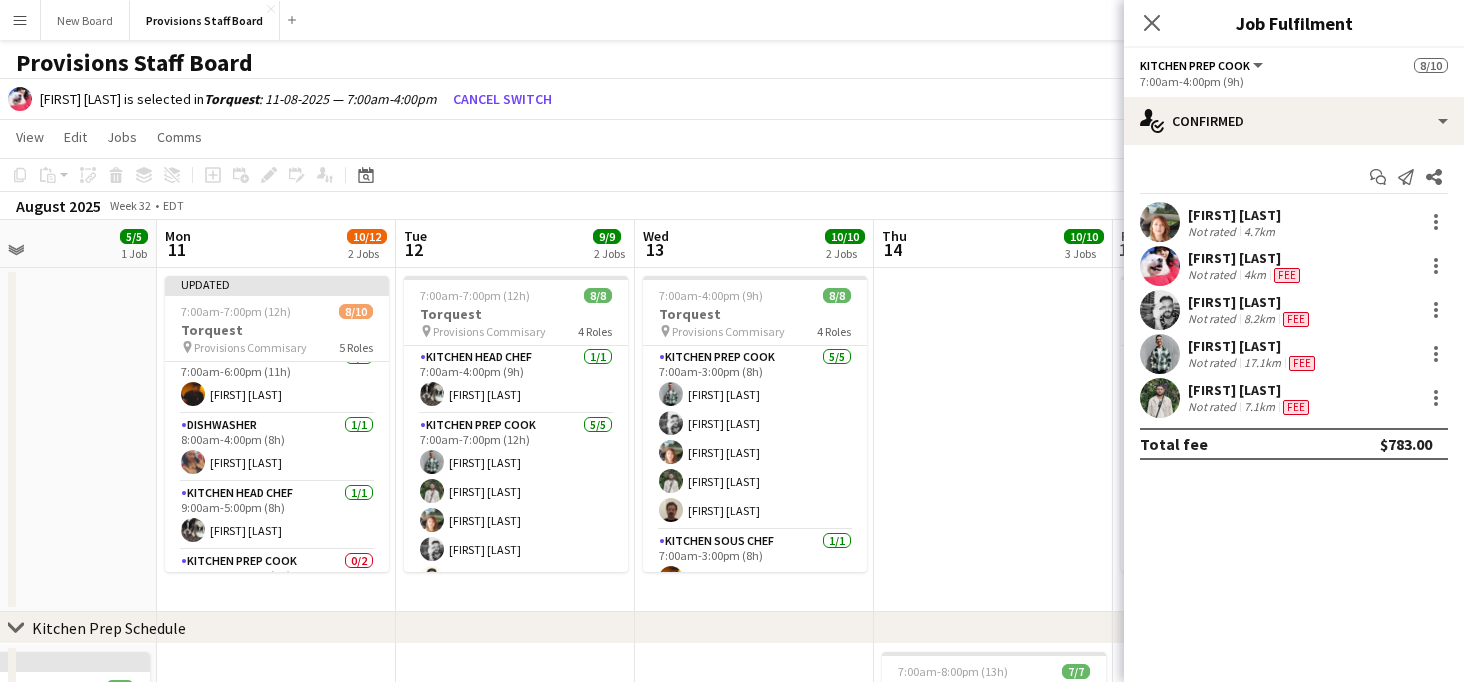 scroll, scrollTop: 277, scrollLeft: 0, axis: vertical 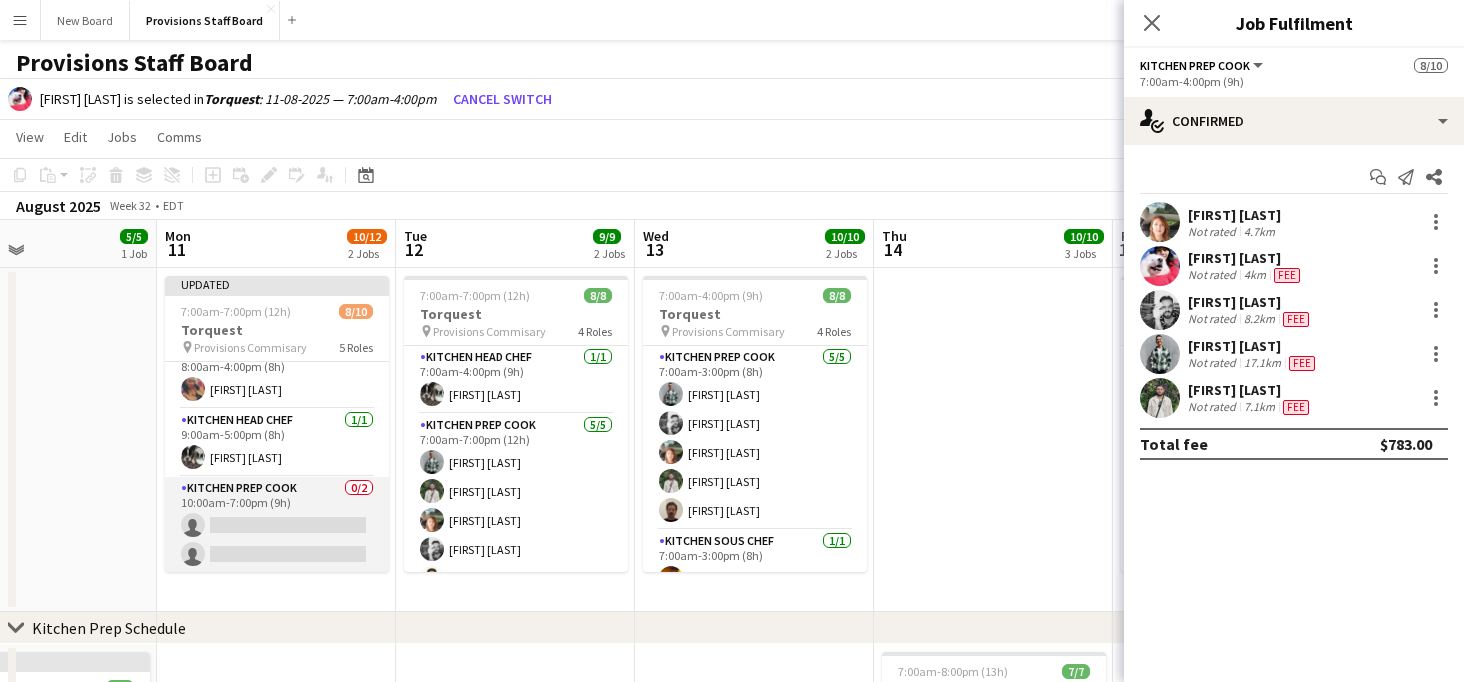 click on "Kitchen Prep Cook   0/2   10:00am-7:00pm (9h)
single-neutral-actions
single-neutral-actions" at bounding box center (277, 525) 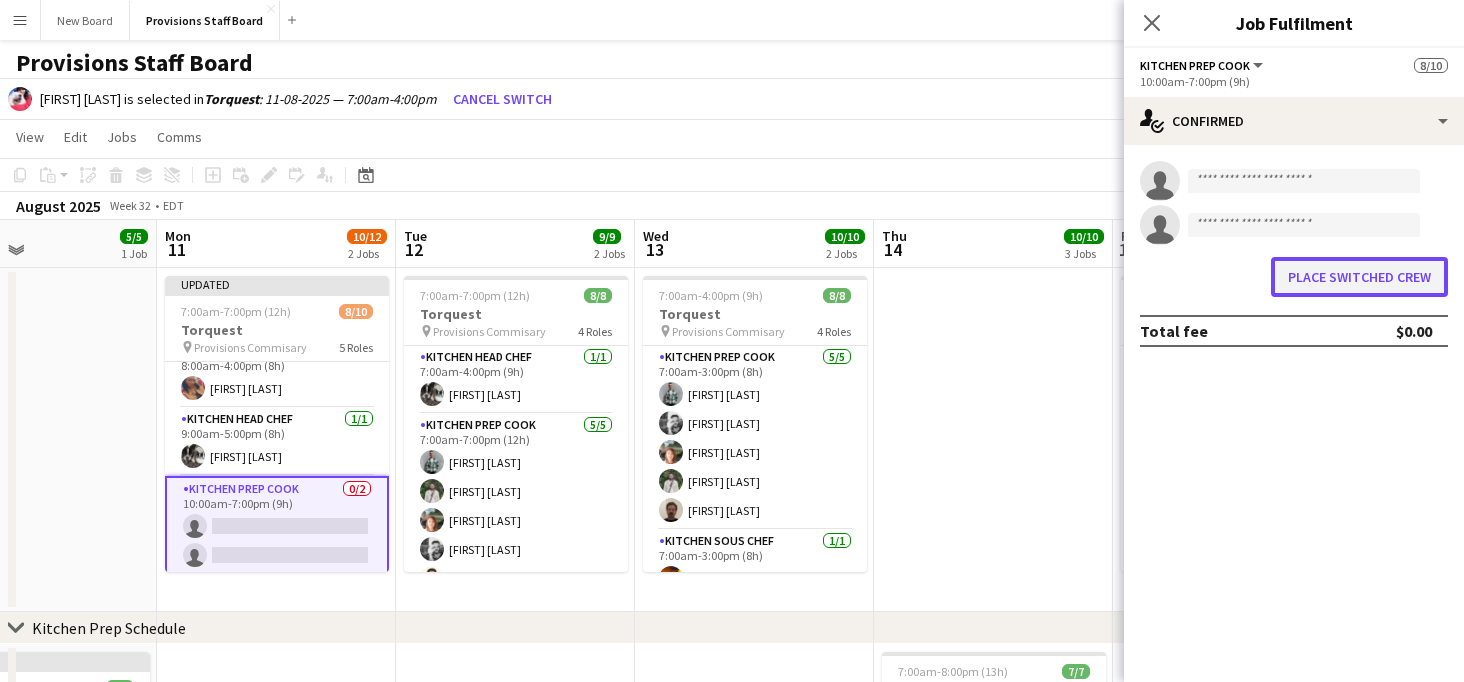 click on "Place switched crew" at bounding box center [1359, 277] 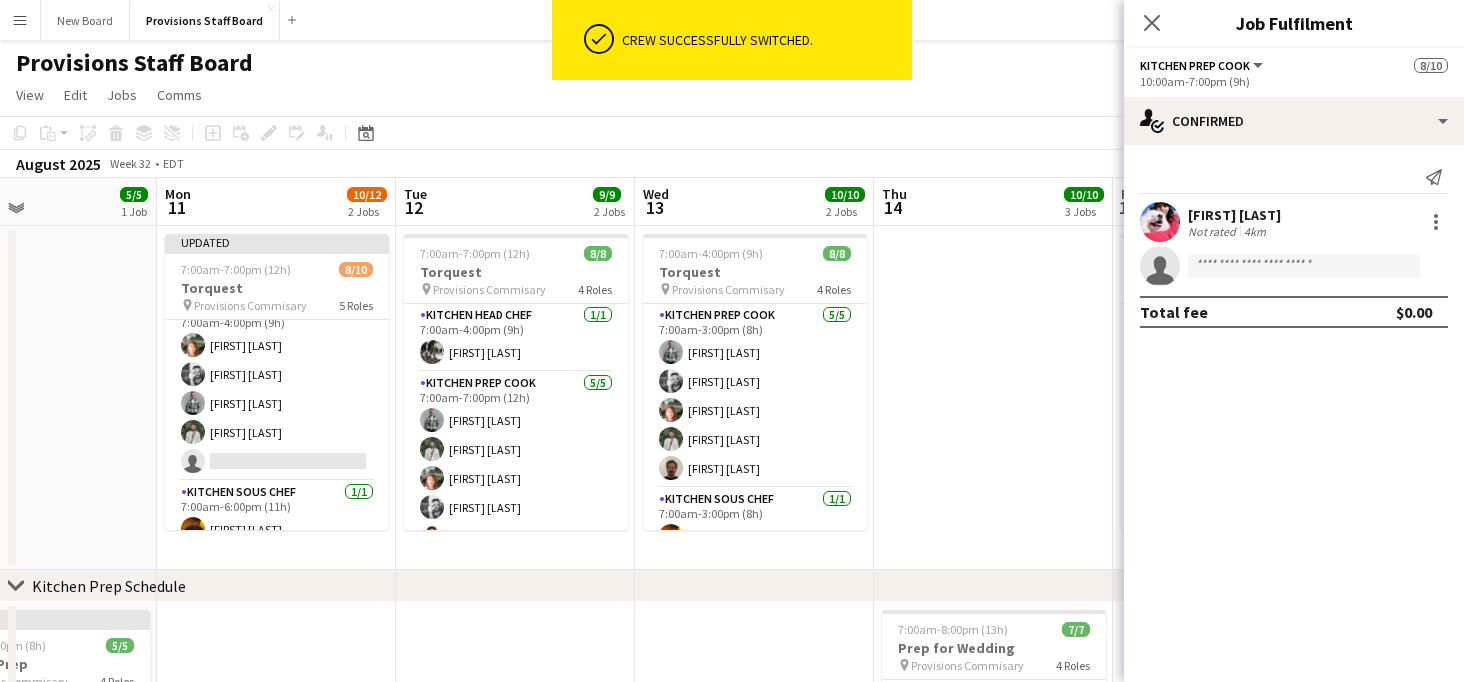 scroll, scrollTop: 0, scrollLeft: 0, axis: both 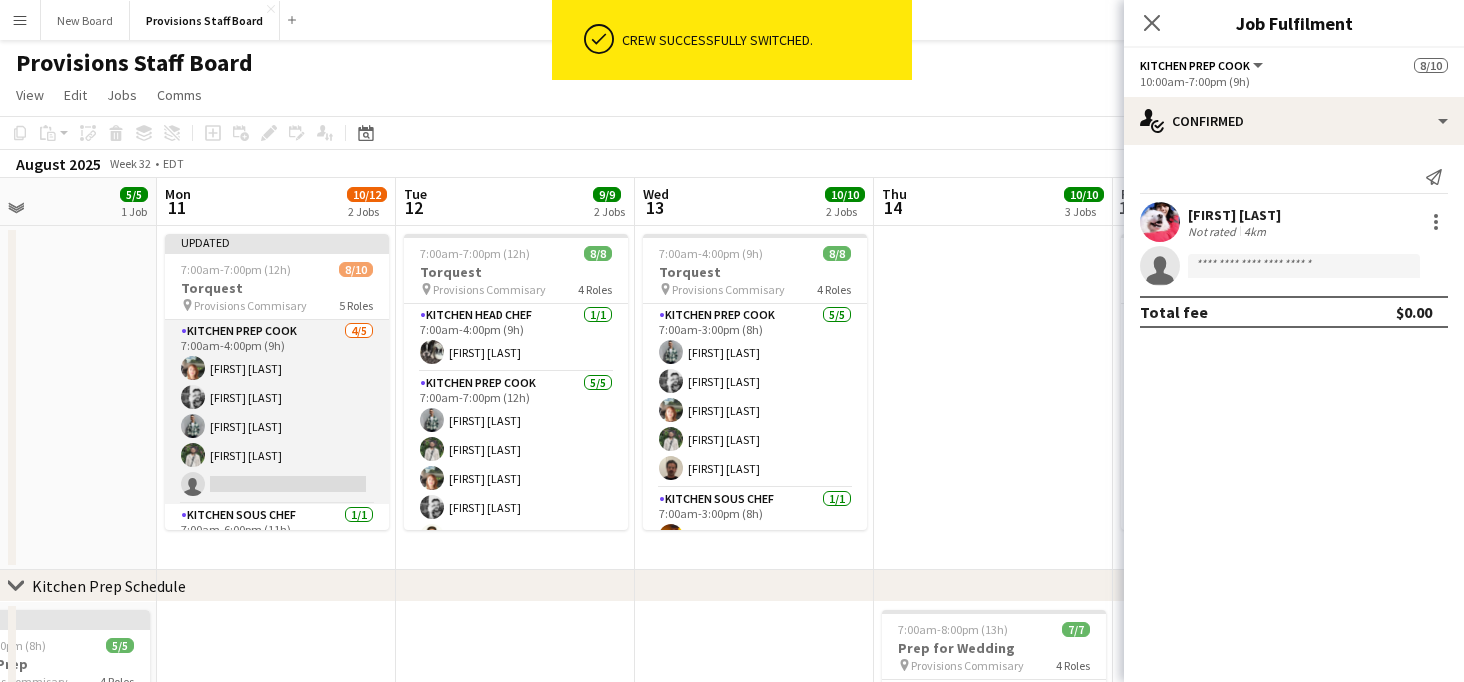 click on "Kitchen Prep Cook   4/5   7:00am-4:00pm (9h)
[FIRST] [LAST] [FIRST] [LAST] [FIRST] [LAST]
single-neutral-actions" at bounding box center (277, 412) 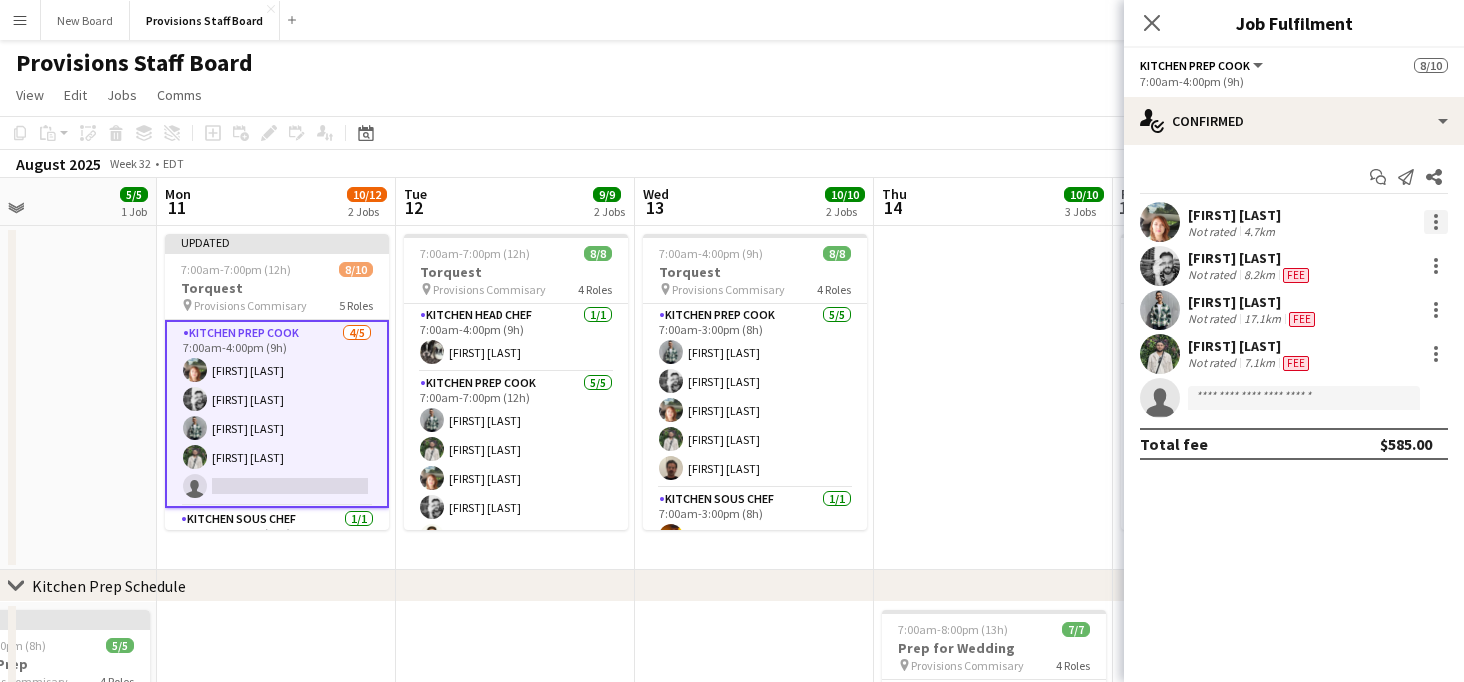 click at bounding box center (1436, 222) 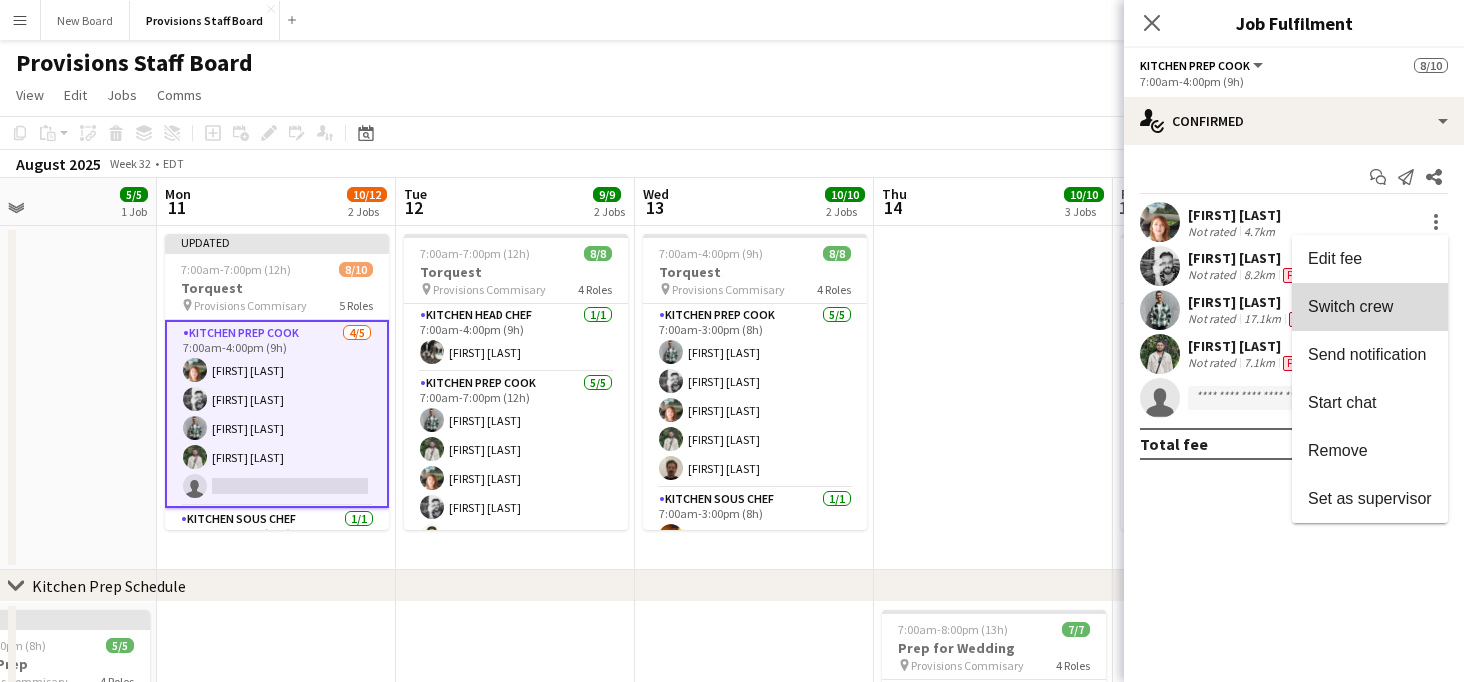 click on "Switch crew" at bounding box center [1350, 306] 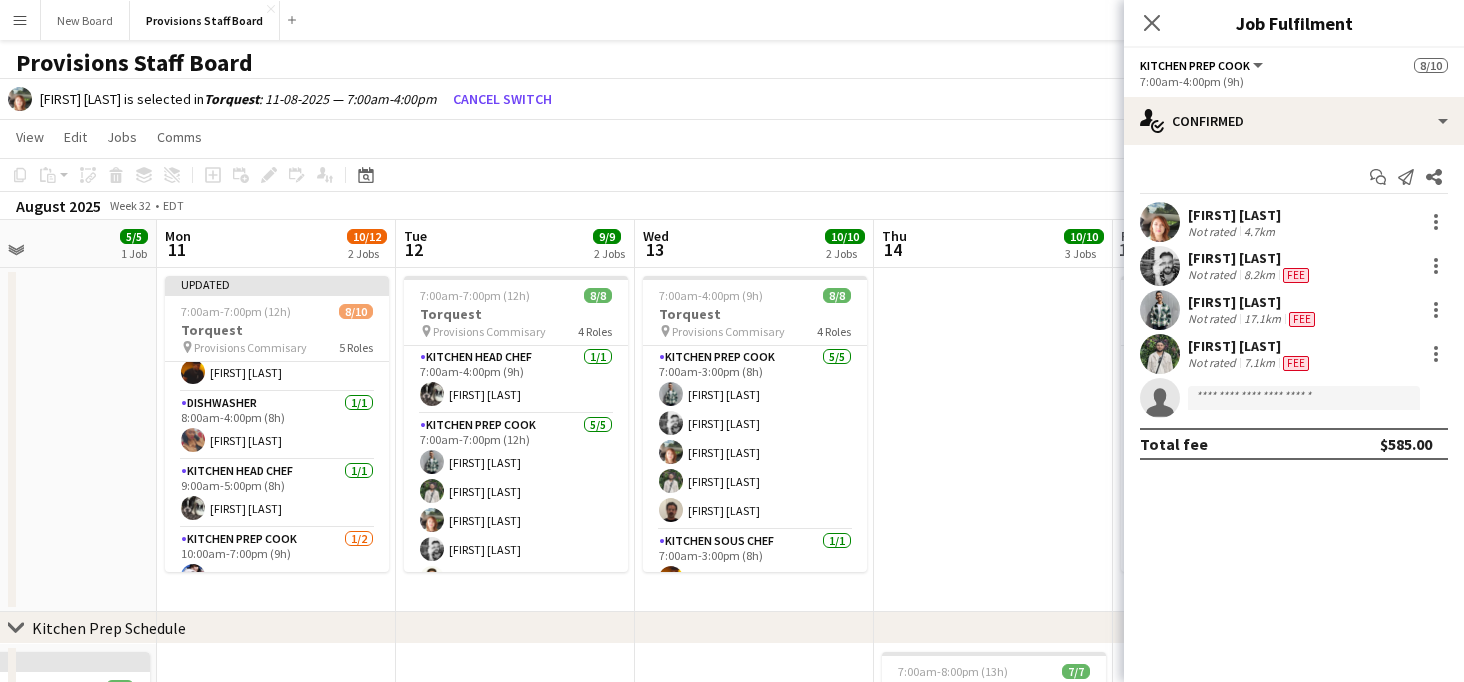 scroll, scrollTop: 277, scrollLeft: 0, axis: vertical 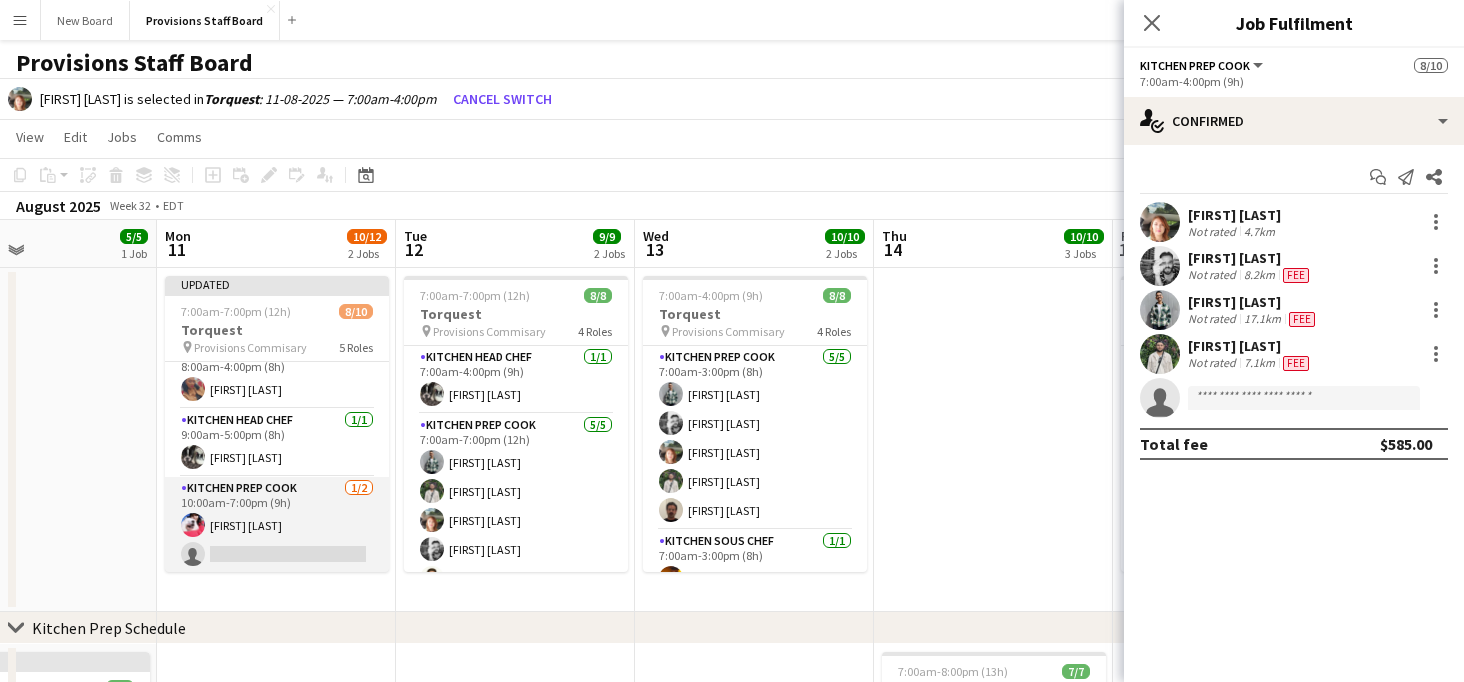 click on "Kitchen Prep Cook   1/2   10:00am-7:00pm (9h)
[FIRST] [LAST]
single-neutral-actions" at bounding box center [277, 525] 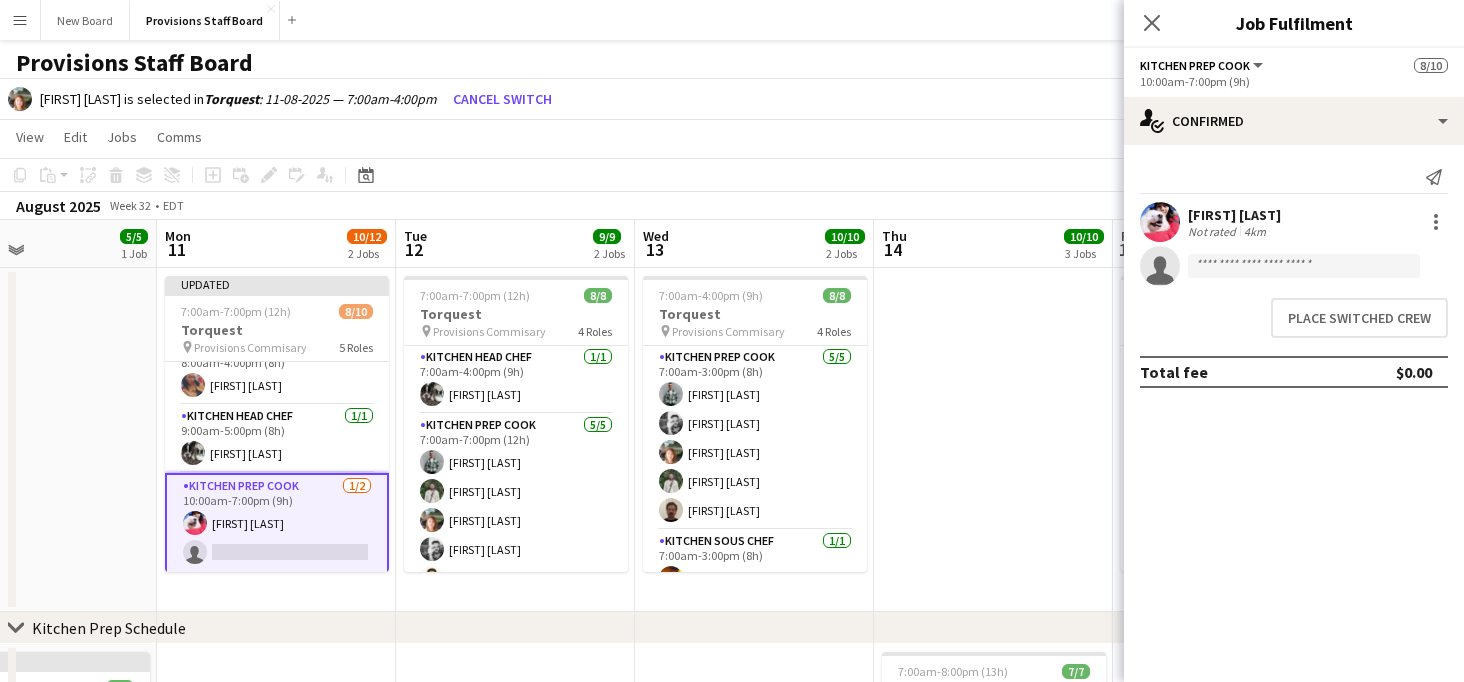 scroll, scrollTop: 274, scrollLeft: 0, axis: vertical 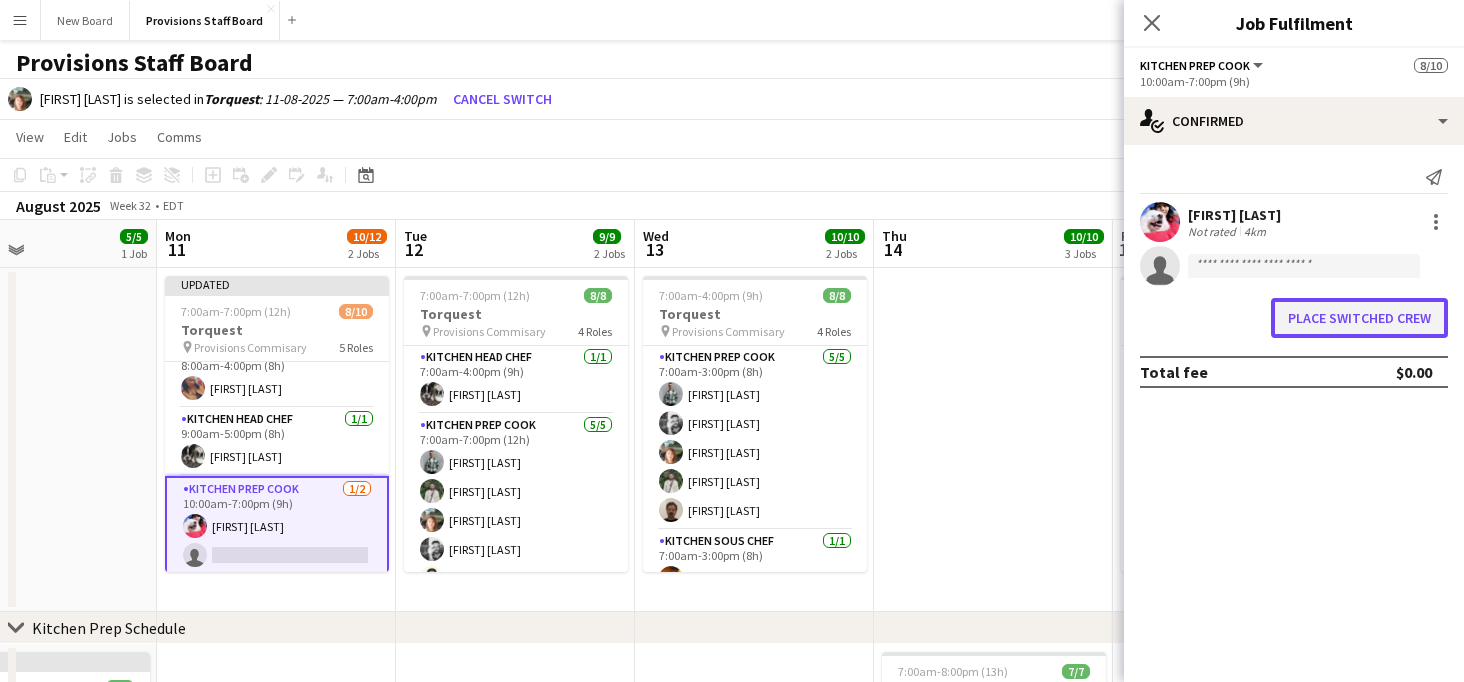 click on "Place switched crew" at bounding box center [1359, 318] 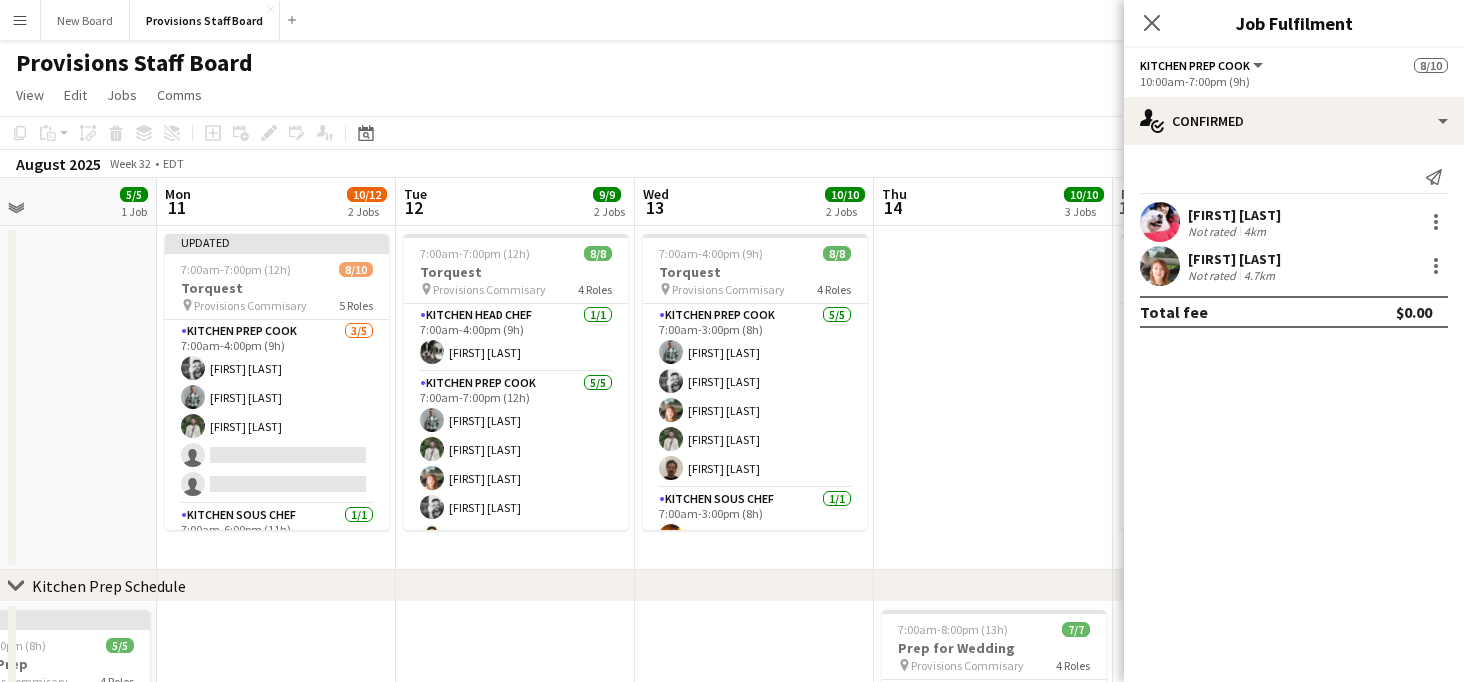 scroll, scrollTop: 0, scrollLeft: 0, axis: both 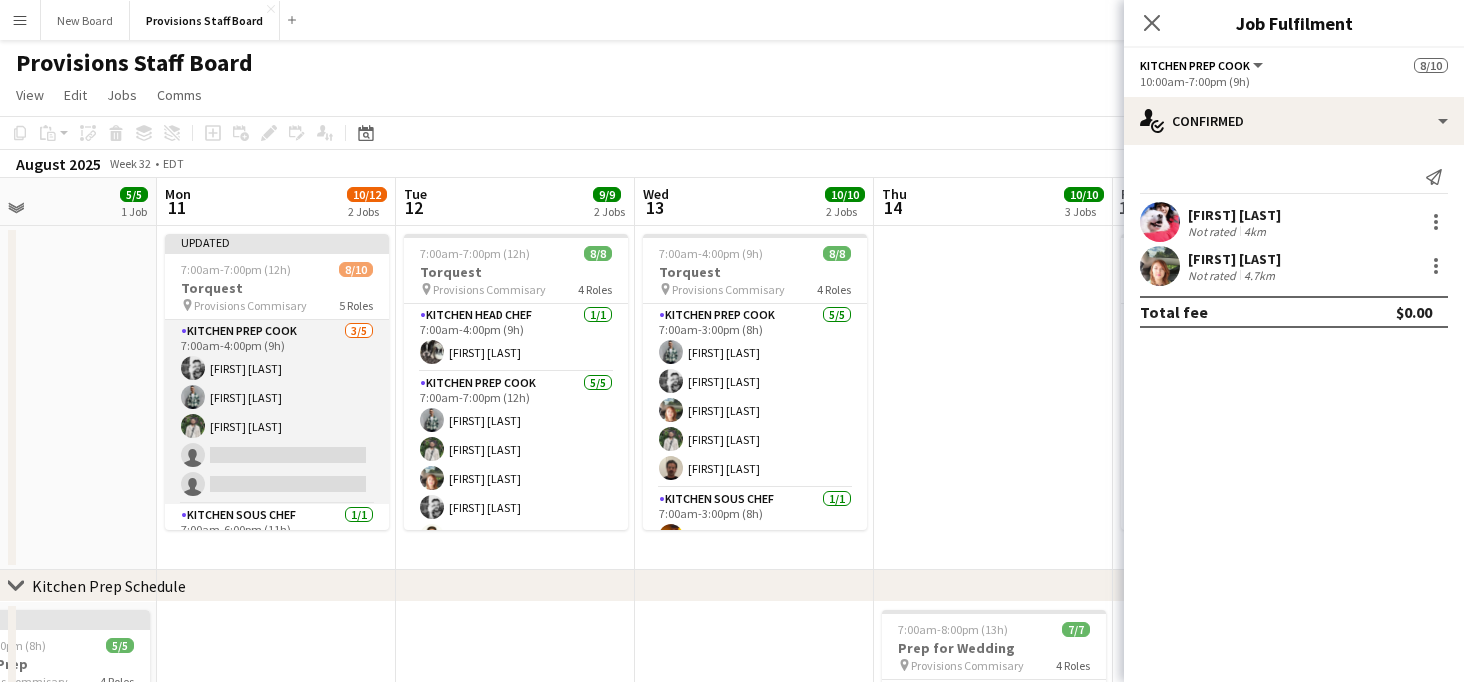 click on "Kitchen Prep Cook   3/5   7:00am-4:00pm (9h)
[FIRST] [LAST] [FIRST] [LAST] [FIRST] [LAST]
single-neutral-actions
single-neutral-actions" at bounding box center [277, 412] 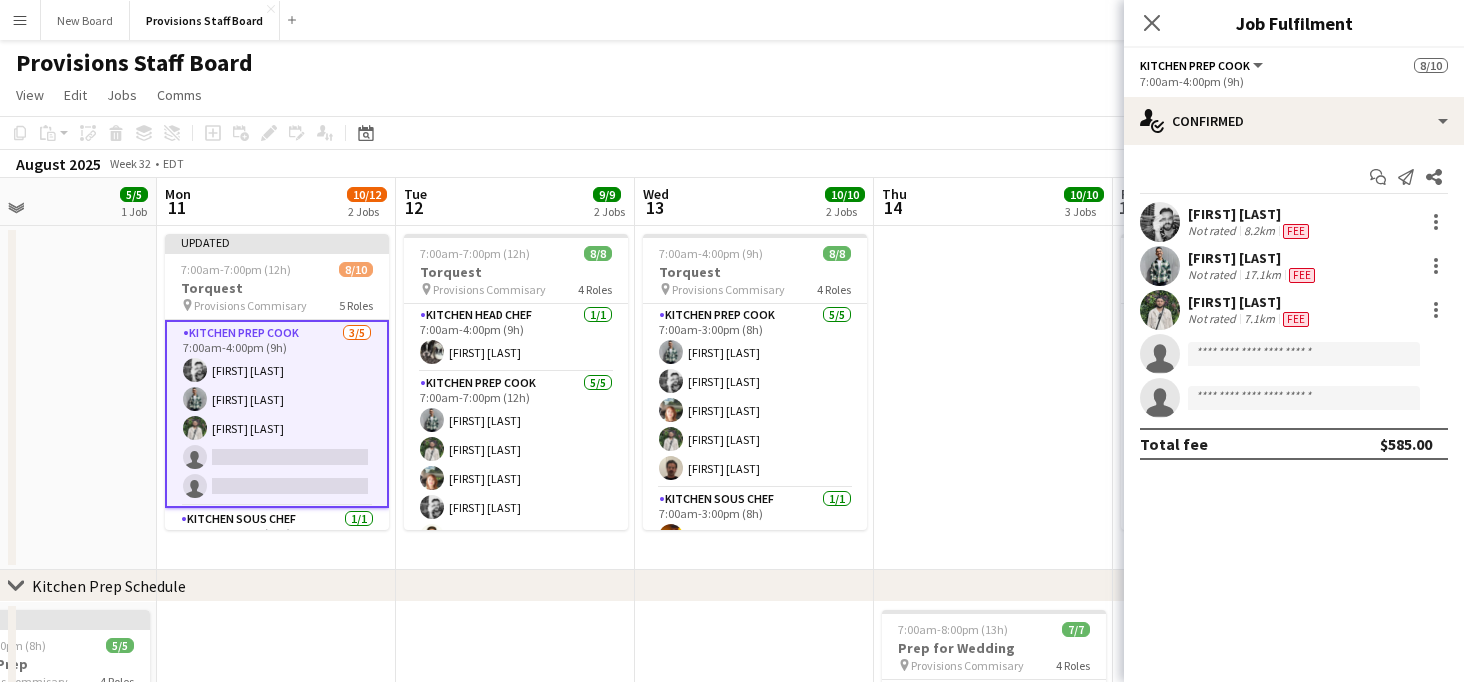 scroll, scrollTop: 2, scrollLeft: 0, axis: vertical 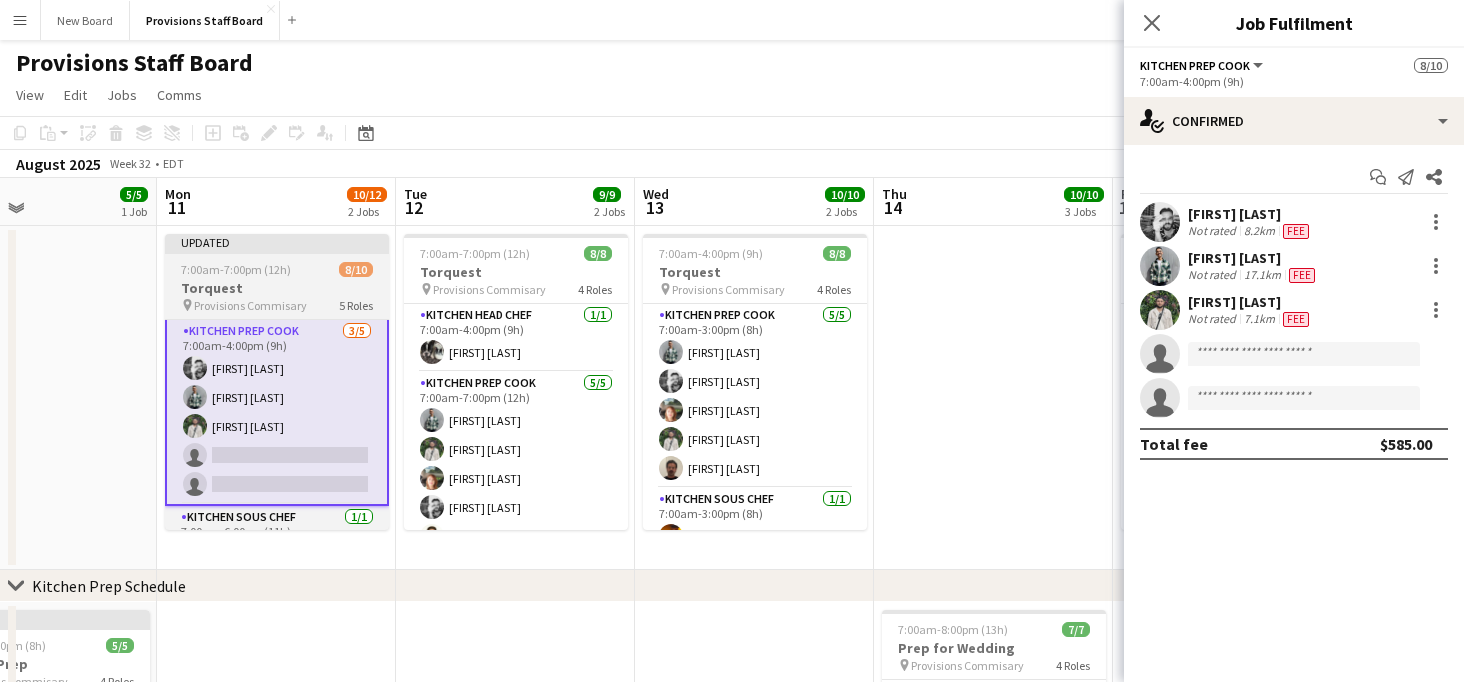 click on "7:00am-7:00pm (12h)    8/10" at bounding box center (277, 269) 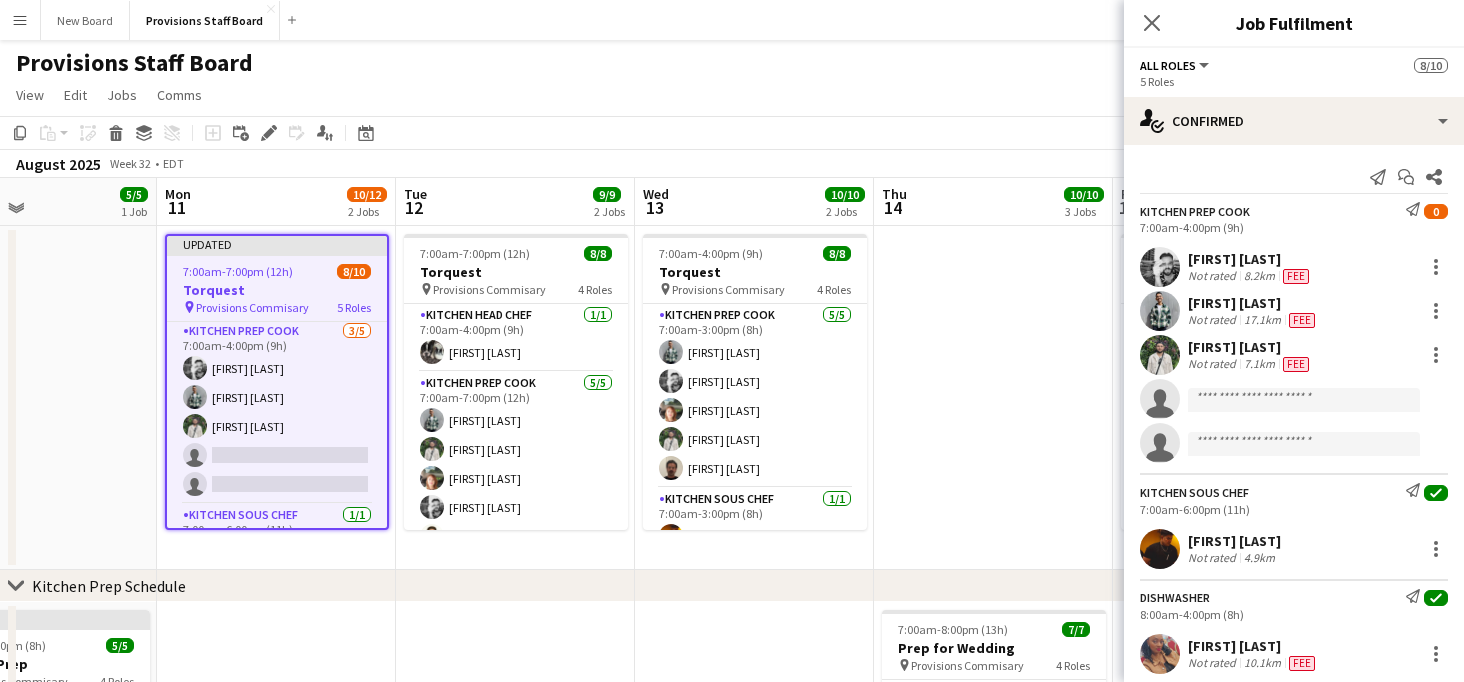 scroll, scrollTop: 0, scrollLeft: 0, axis: both 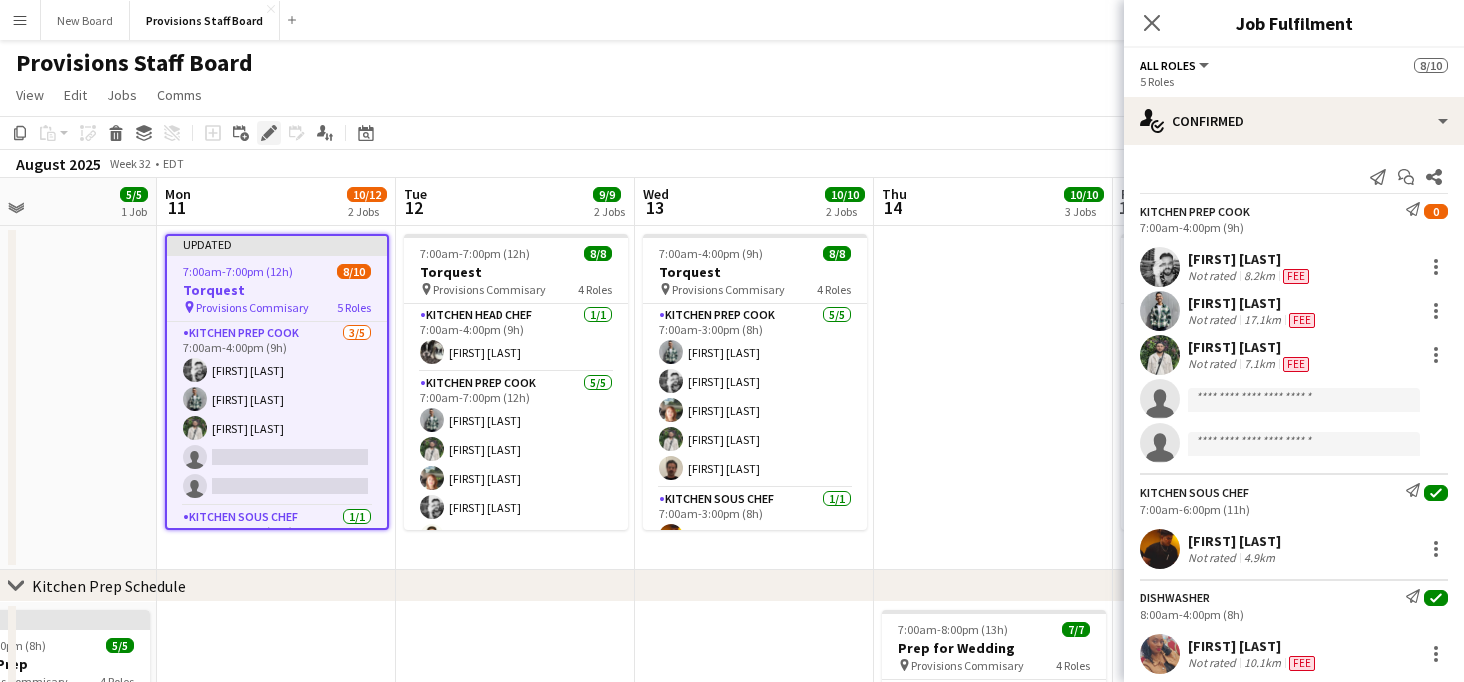 click on "Edit" 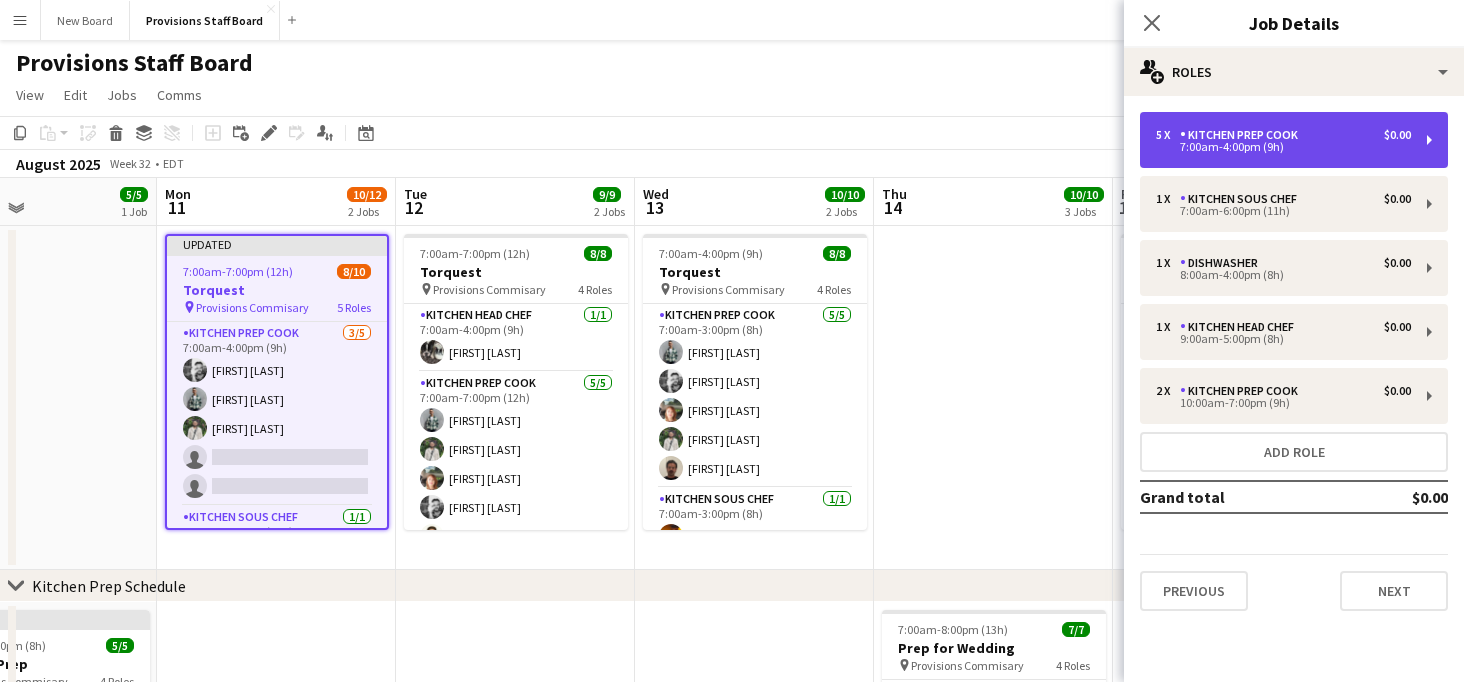 click on "Kitchen Prep Cook" at bounding box center [1243, 135] 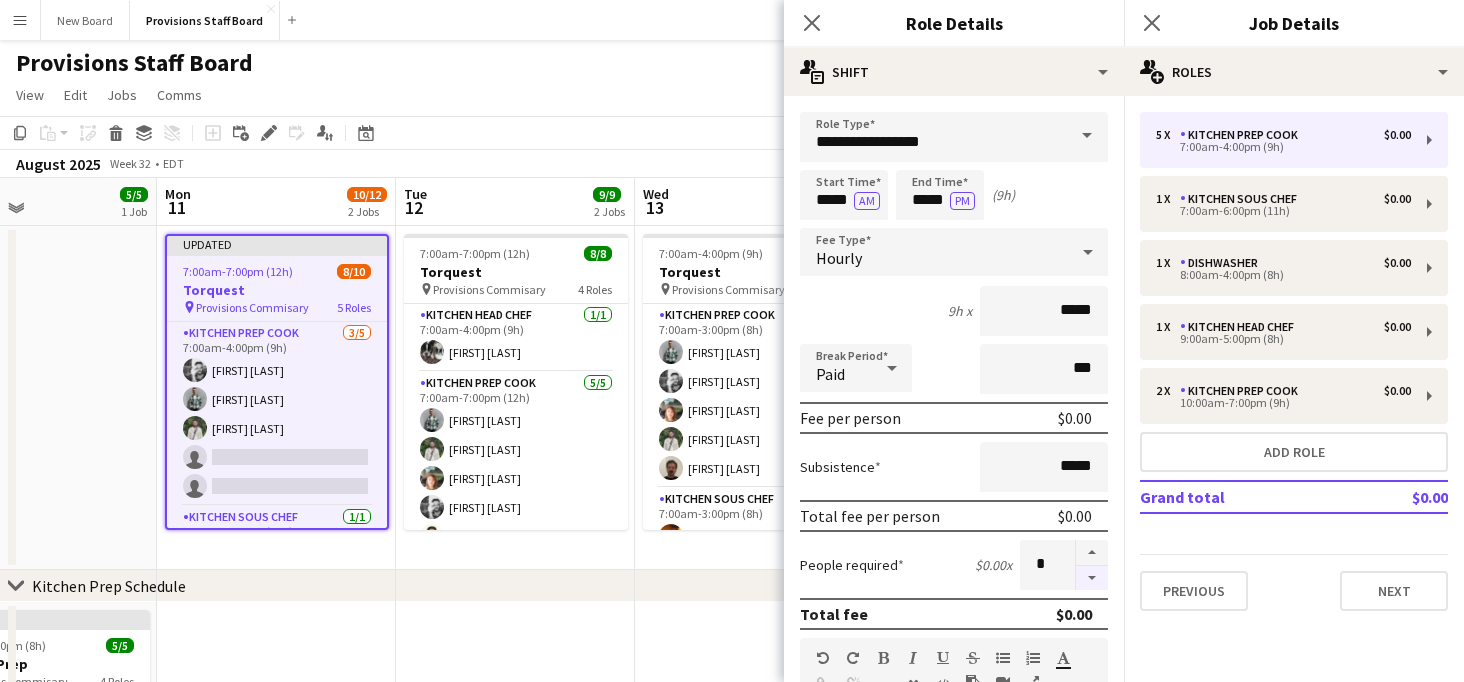 click at bounding box center (1092, 578) 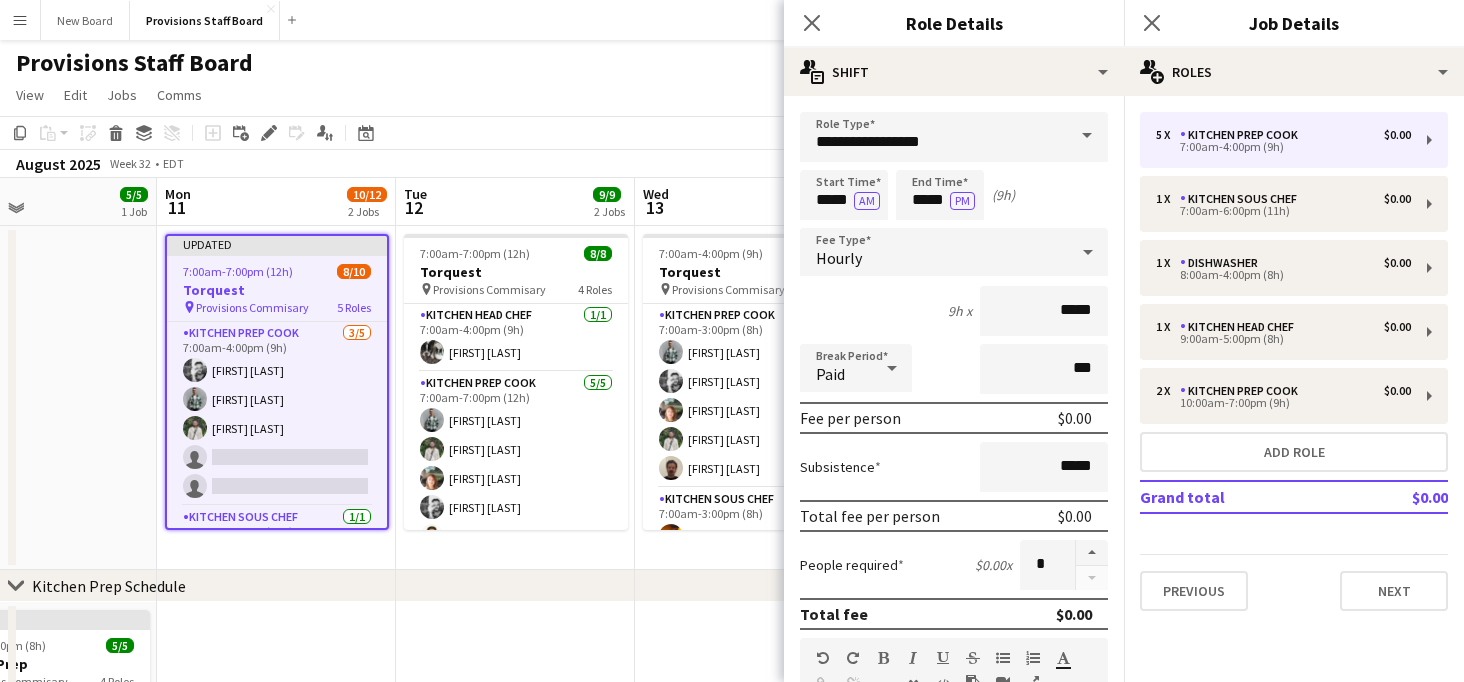 click at bounding box center (515, 774) 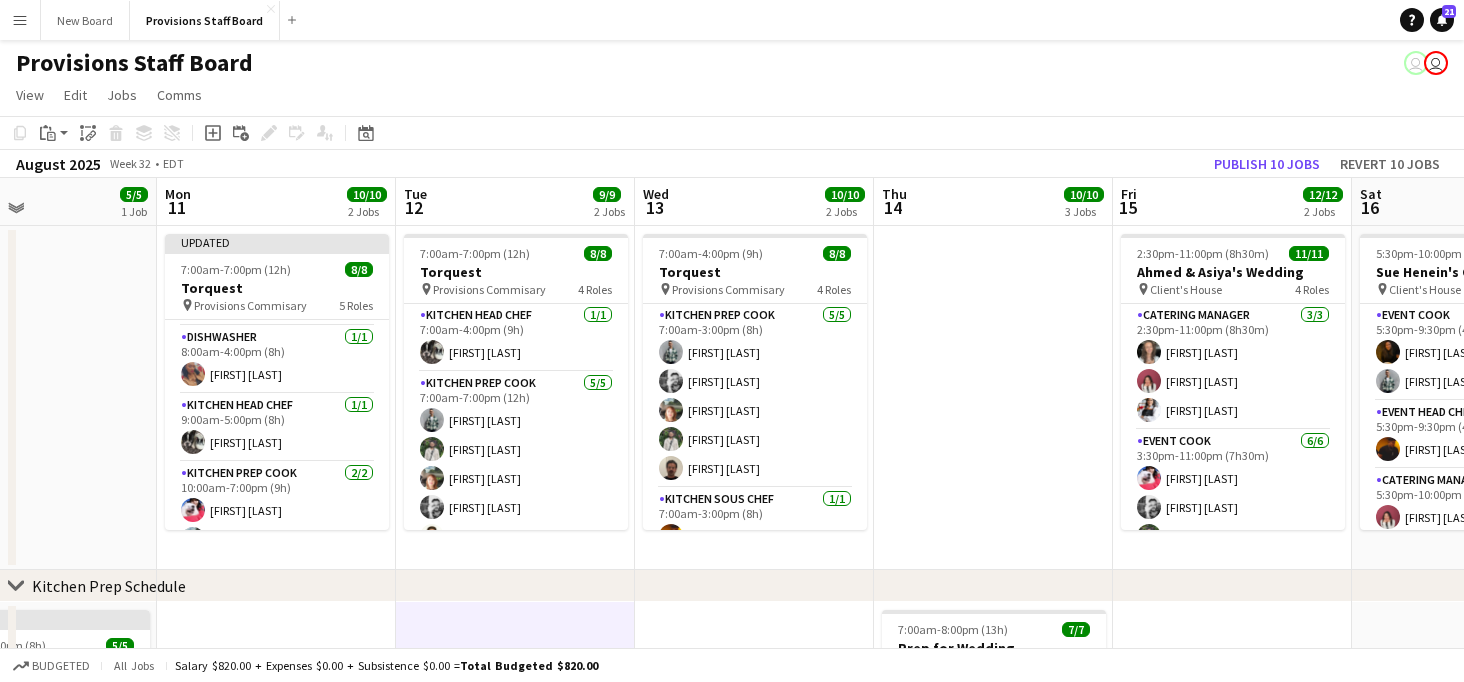scroll, scrollTop: 216, scrollLeft: 0, axis: vertical 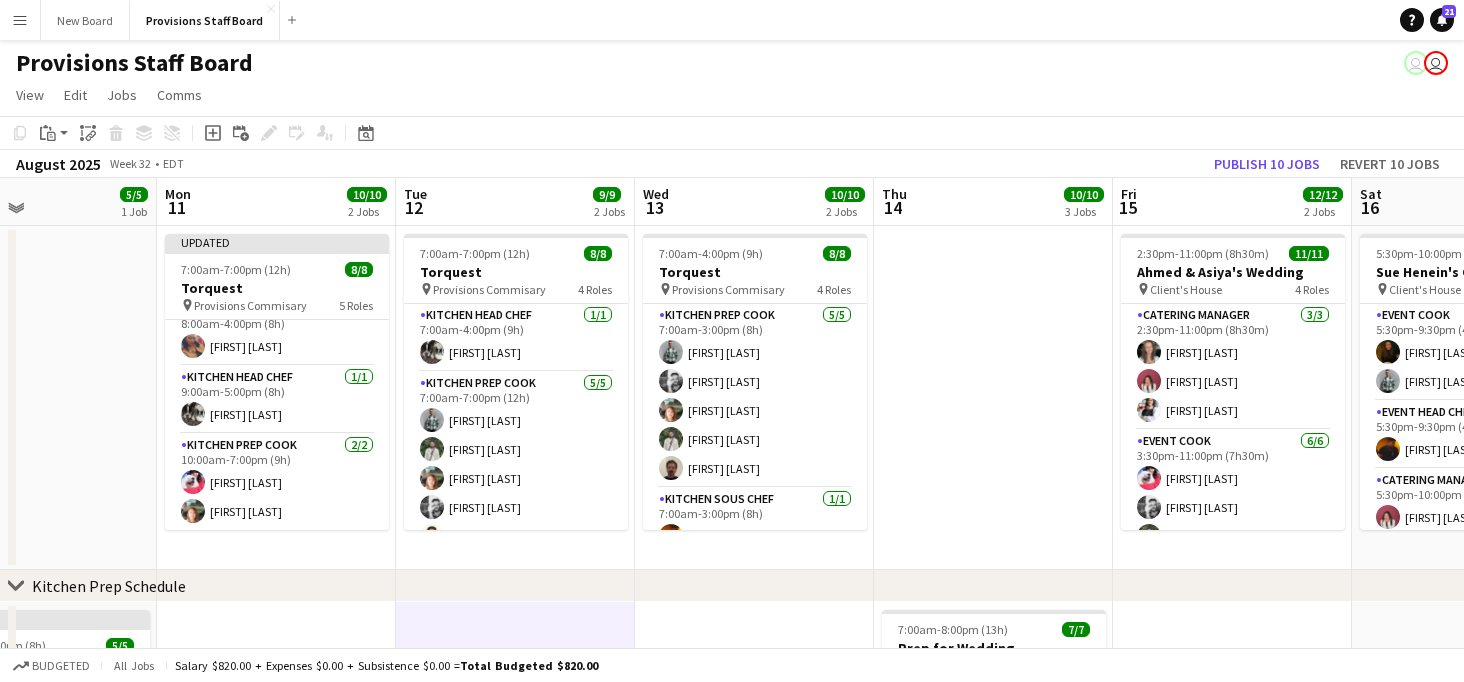 click at bounding box center (37, 398) 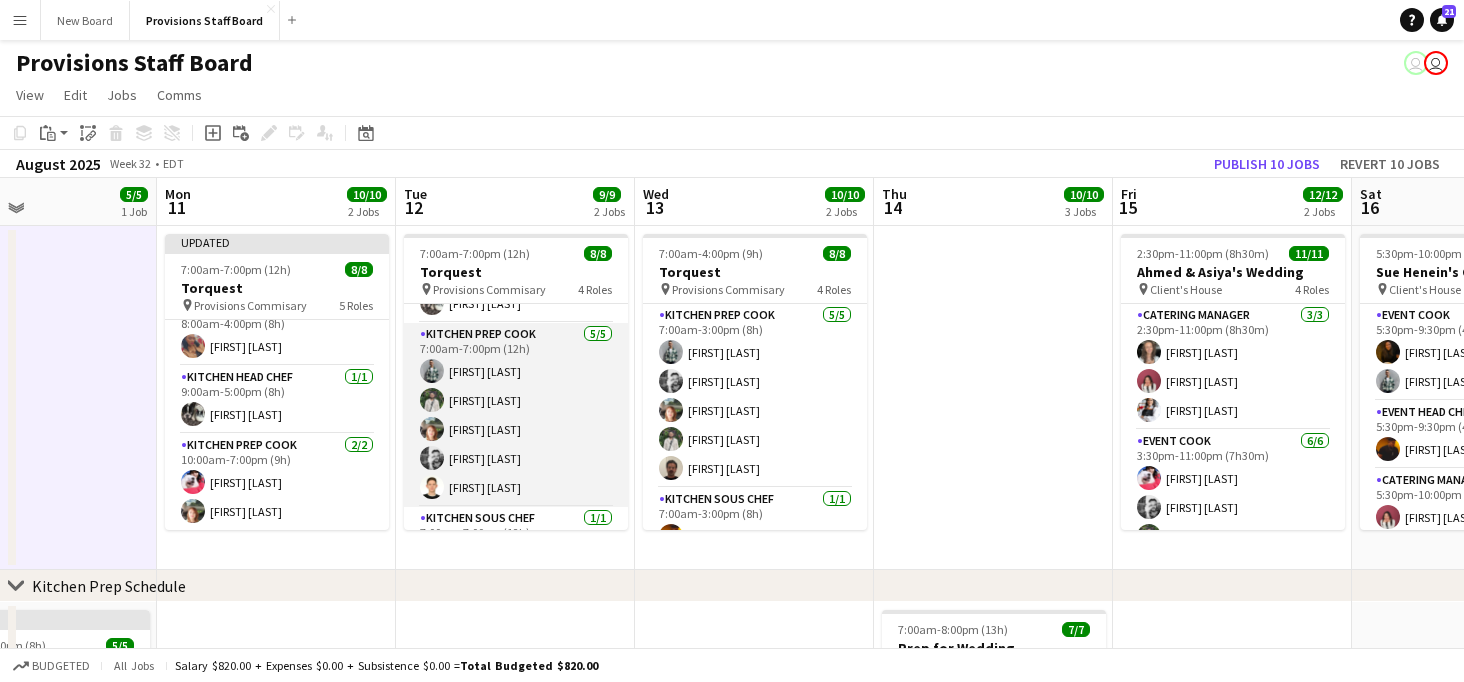 scroll, scrollTop: 44, scrollLeft: 0, axis: vertical 